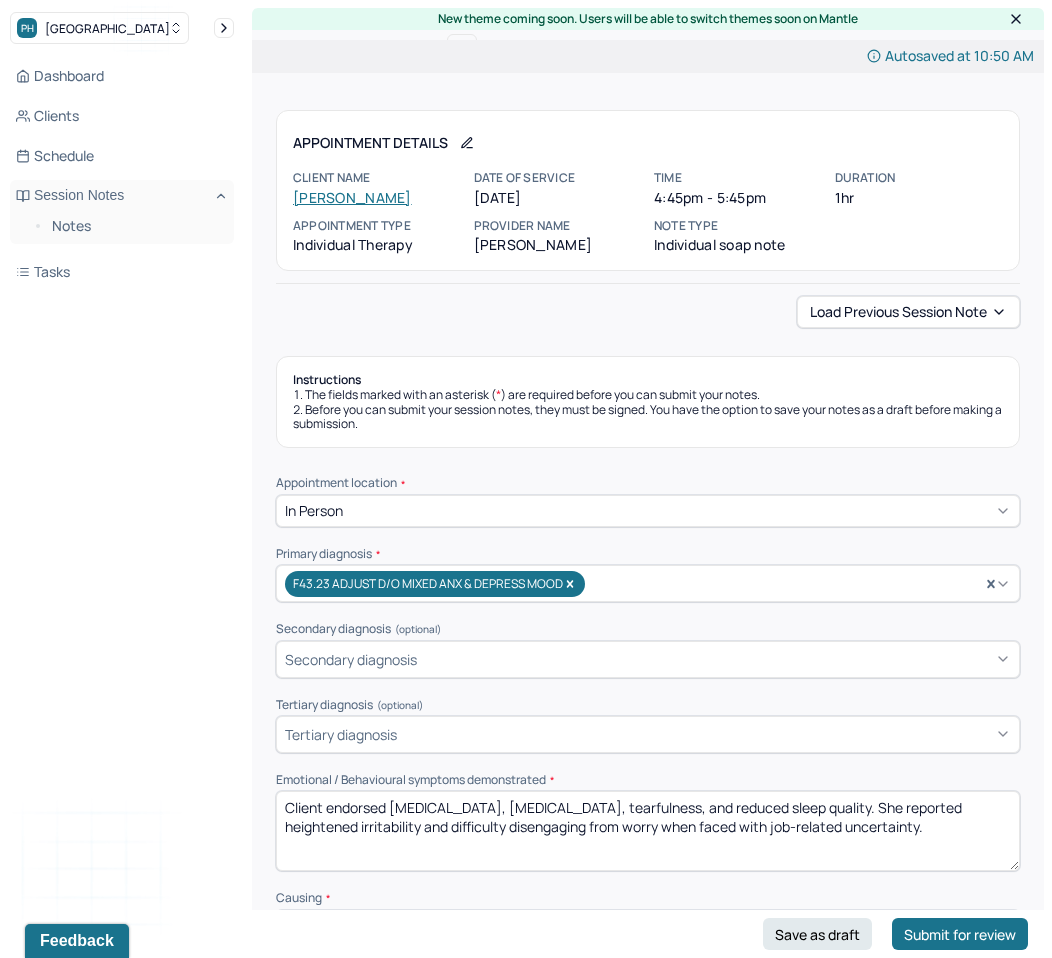 scroll, scrollTop: 0, scrollLeft: 0, axis: both 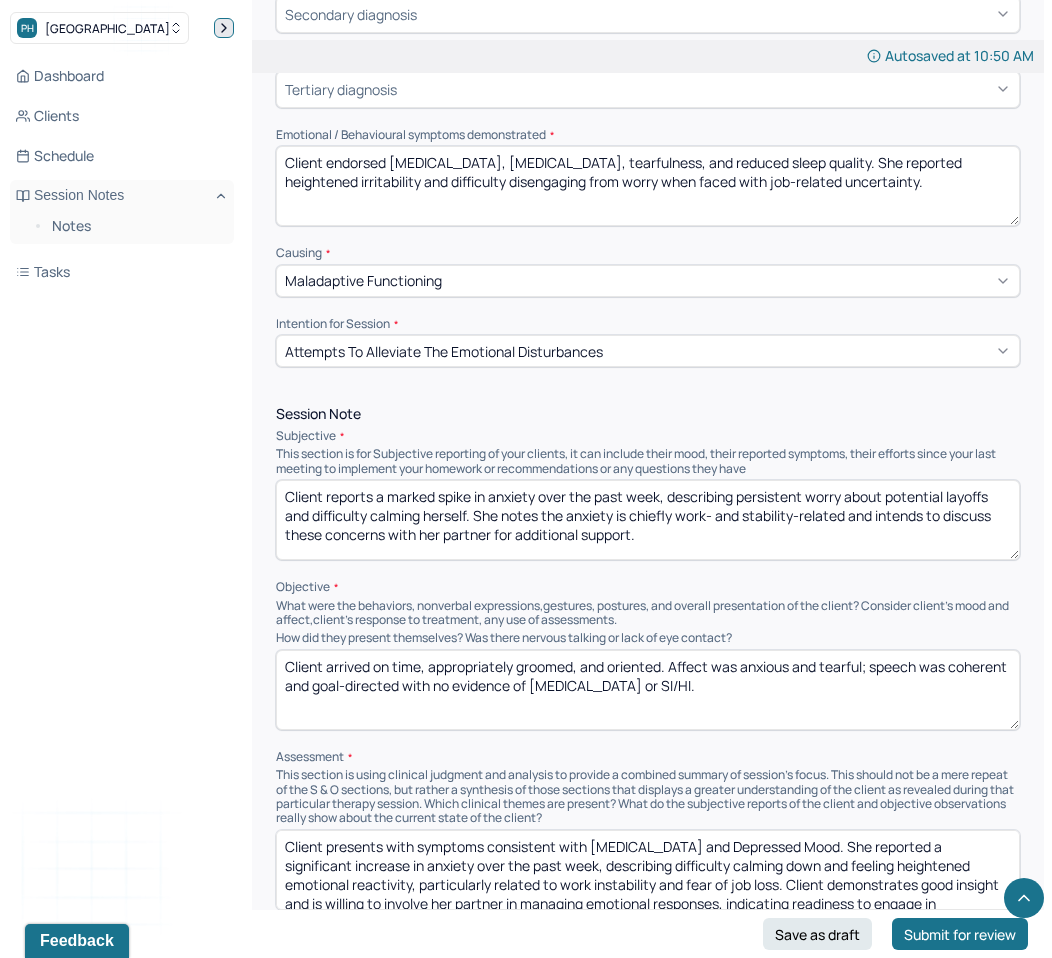 click 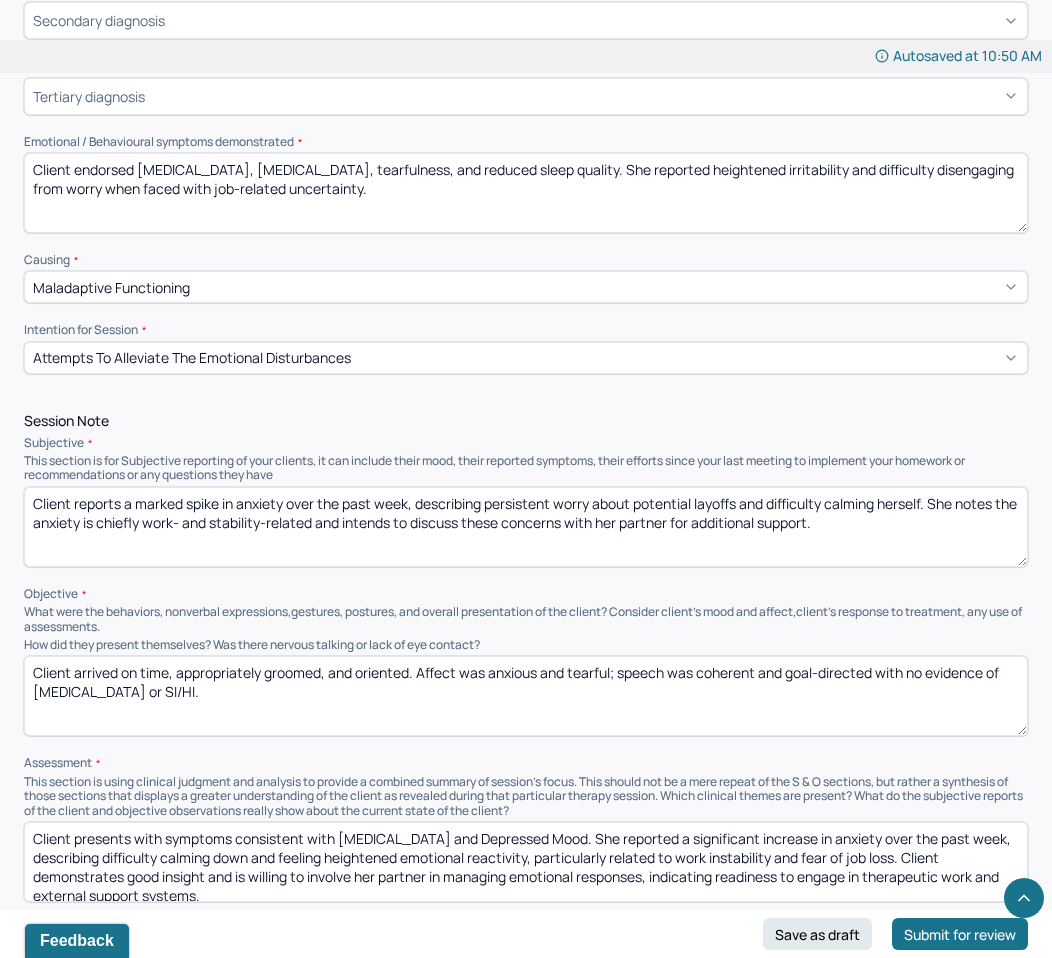 scroll, scrollTop: 623, scrollLeft: 0, axis: vertical 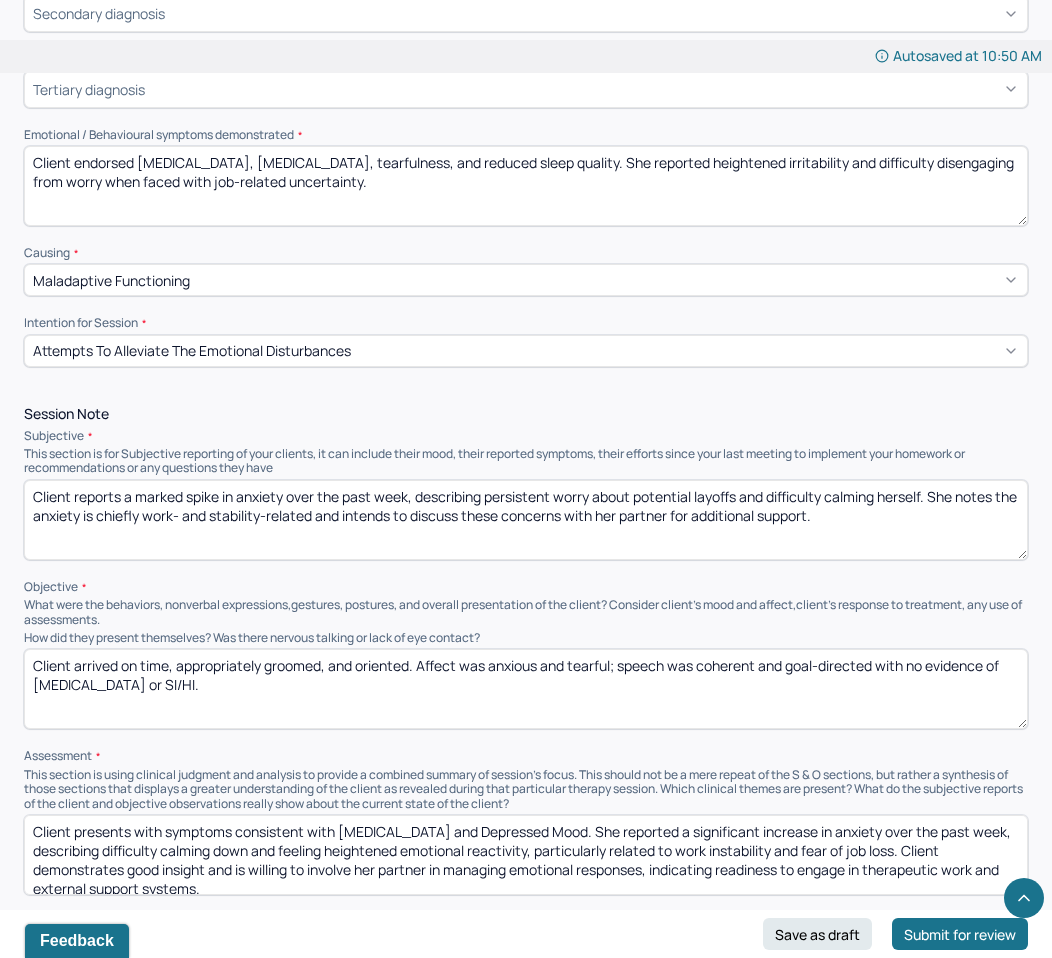 click on "Client reports a marked spike in anxiety over the past week, describing persistent worry about potential layoffs and difficulty calming herself. She notes the anxiety is chiefly work- and stability-related and intends to discuss these concerns with her partner for additional support." at bounding box center (526, 520) 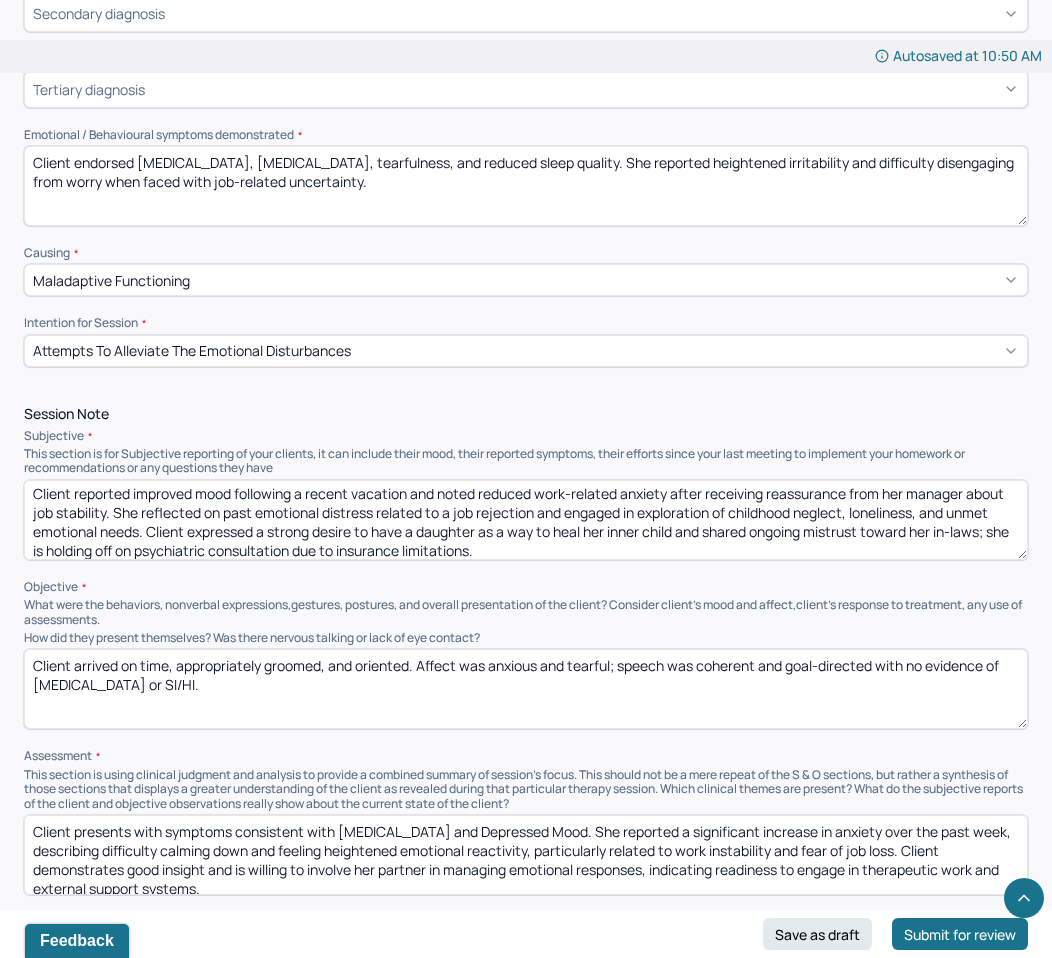 scroll, scrollTop: 0, scrollLeft: 0, axis: both 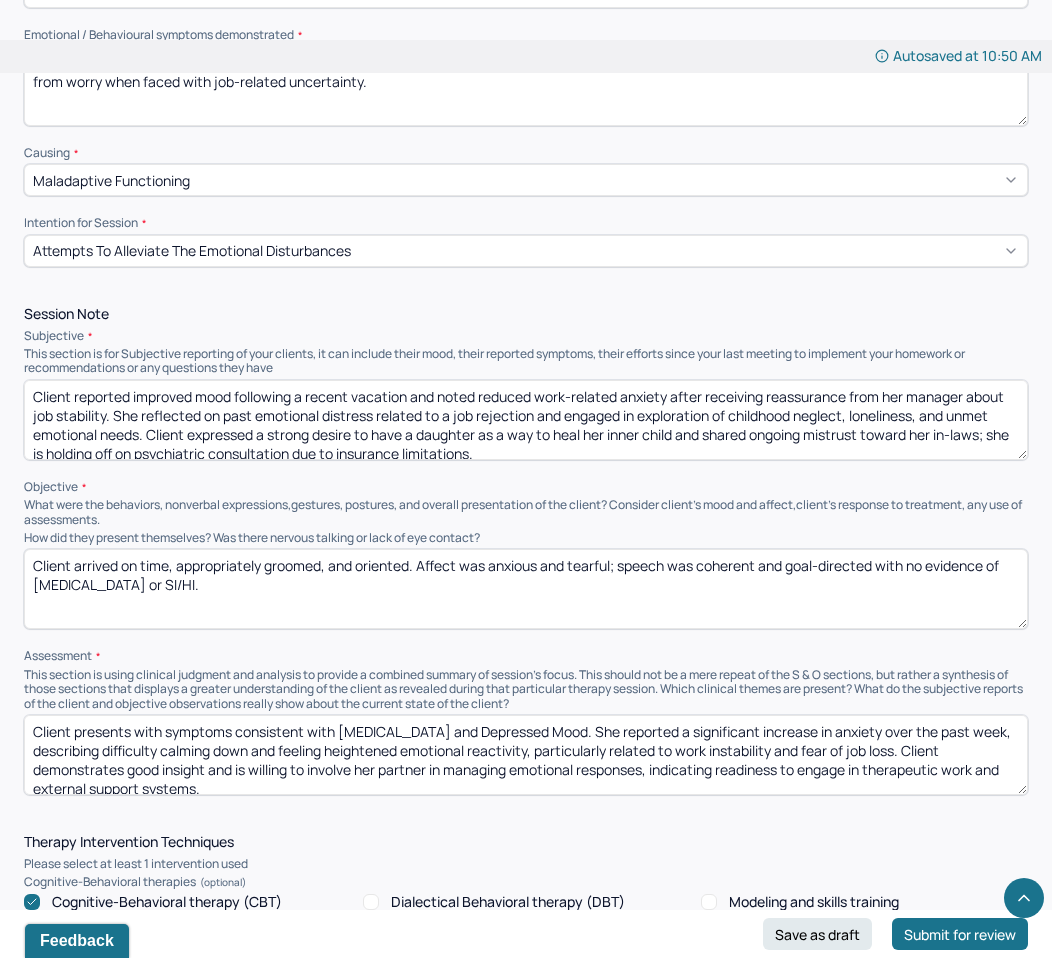 type on "Client reported improved mood following a recent vacation and noted reduced work-related anxiety after receiving reassurance from her manager about job stability. She reflected on past emotional distress related to a job rejection and engaged in exploration of childhood neglect, loneliness, and unmet emotional needs. Client expressed a strong desire to have a daughter as a way to heal her inner child and shared ongoing mistrust toward her in-laws; she is holding off on psychiatric consultation due to insurance limitations." 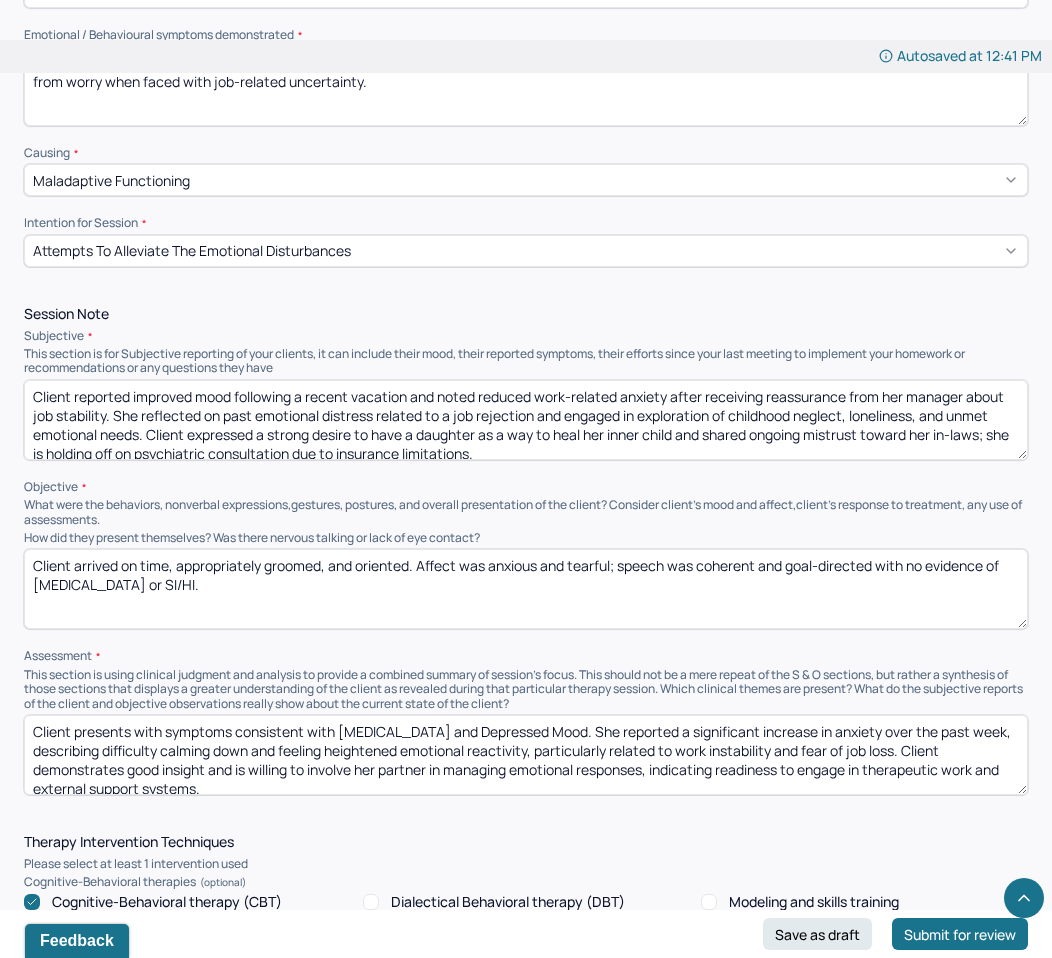 click on "Client arrived on time, appropriately groomed, and oriented. Affect was anxious and tearful; speech was coherent and goal-directed with no evidence of [MEDICAL_DATA] or SI/HI." at bounding box center [526, 589] 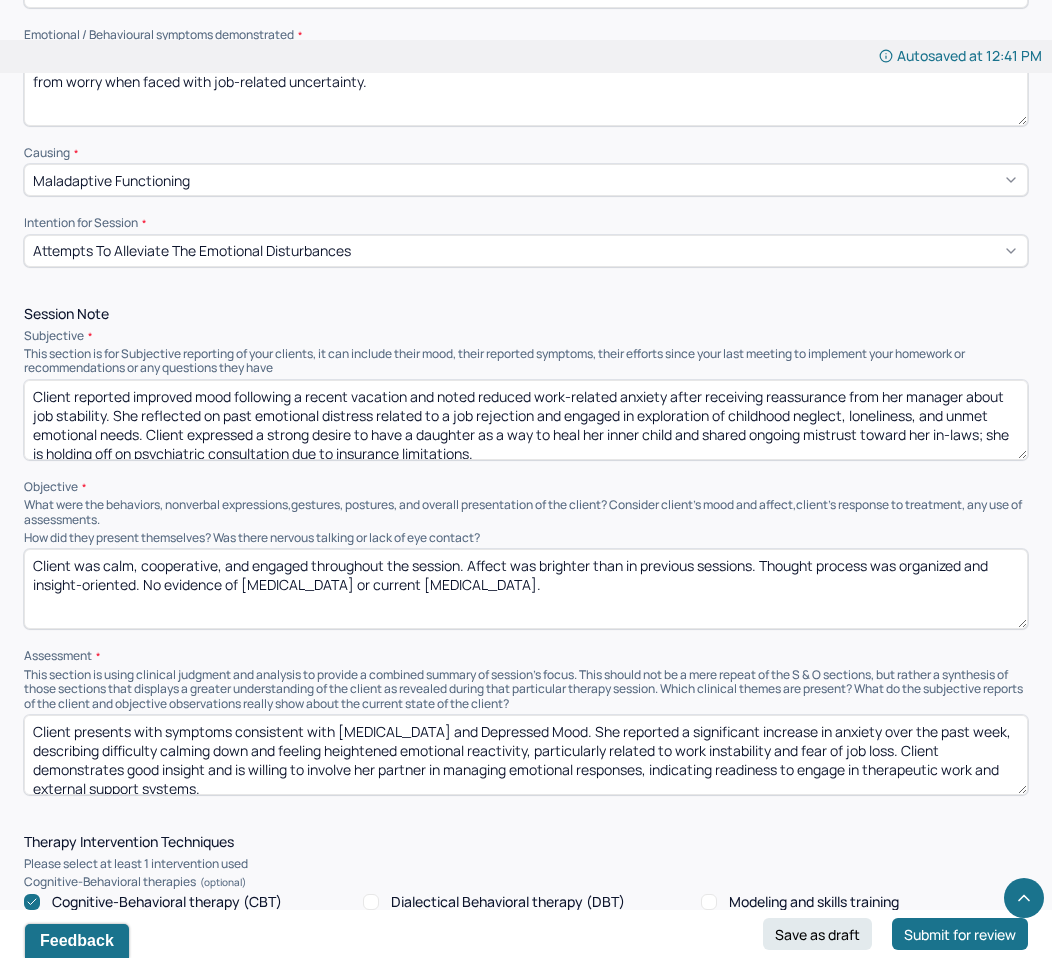 scroll, scrollTop: 3, scrollLeft: 0, axis: vertical 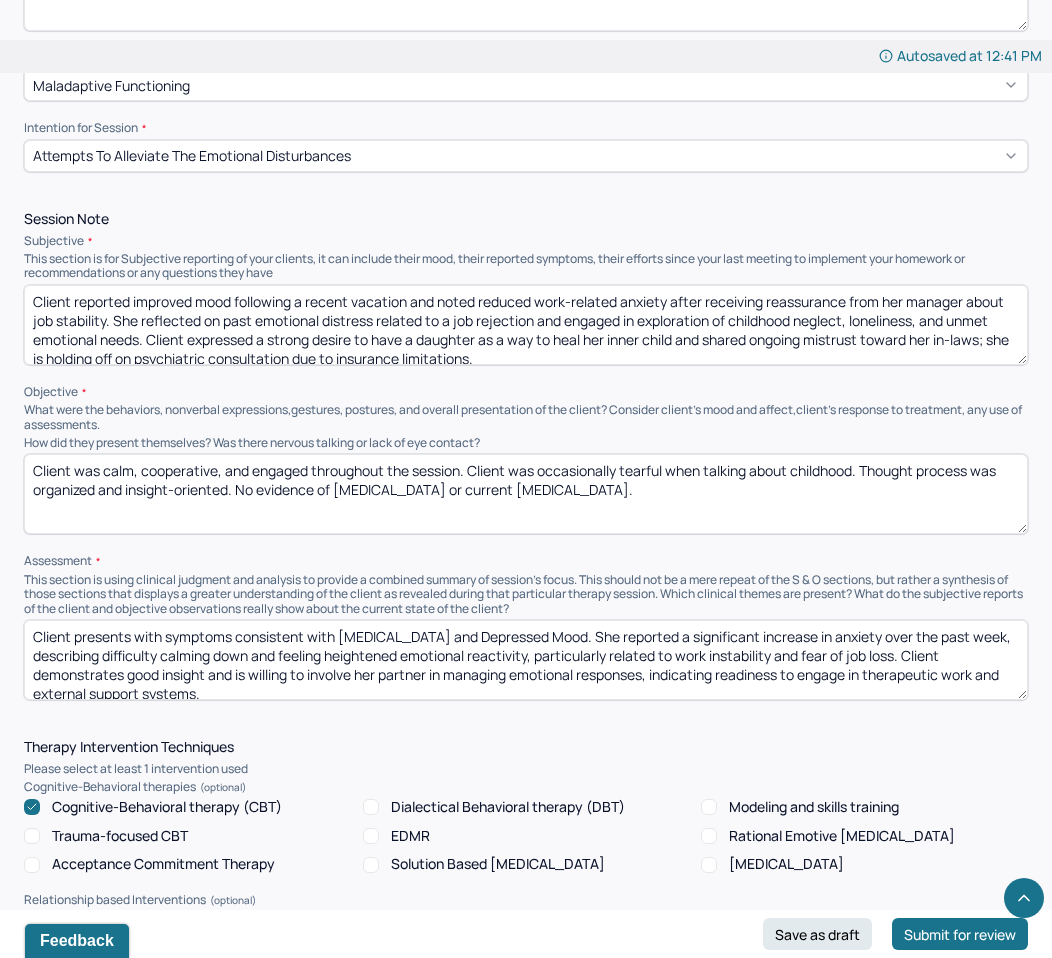 type on "Client was calm, cooperative, and engaged throughout the session. Client was occasionally tearful when talking about childhood. Thought process was organized and insight-oriented. No evidence of [MEDICAL_DATA] or current [MEDICAL_DATA]." 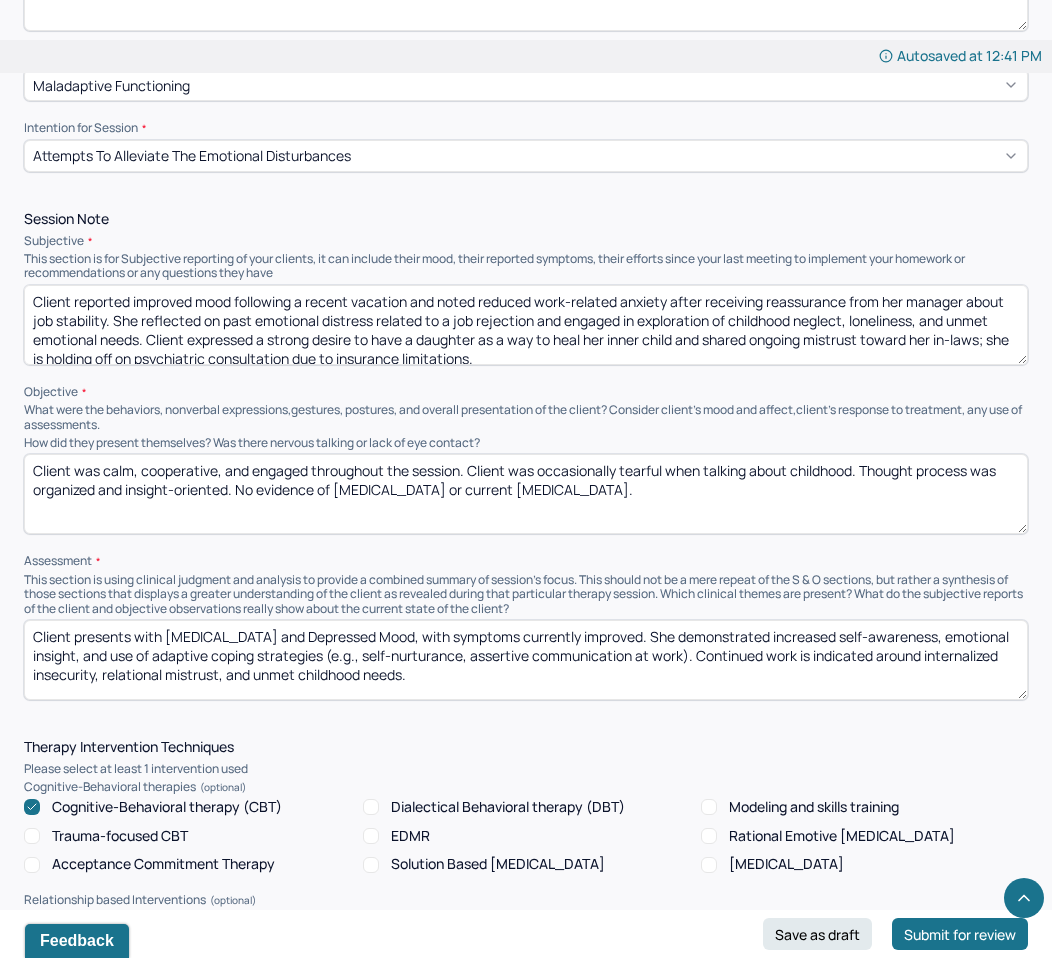 drag, startPoint x: 75, startPoint y: 629, endPoint x: 516, endPoint y: 625, distance: 441.01813 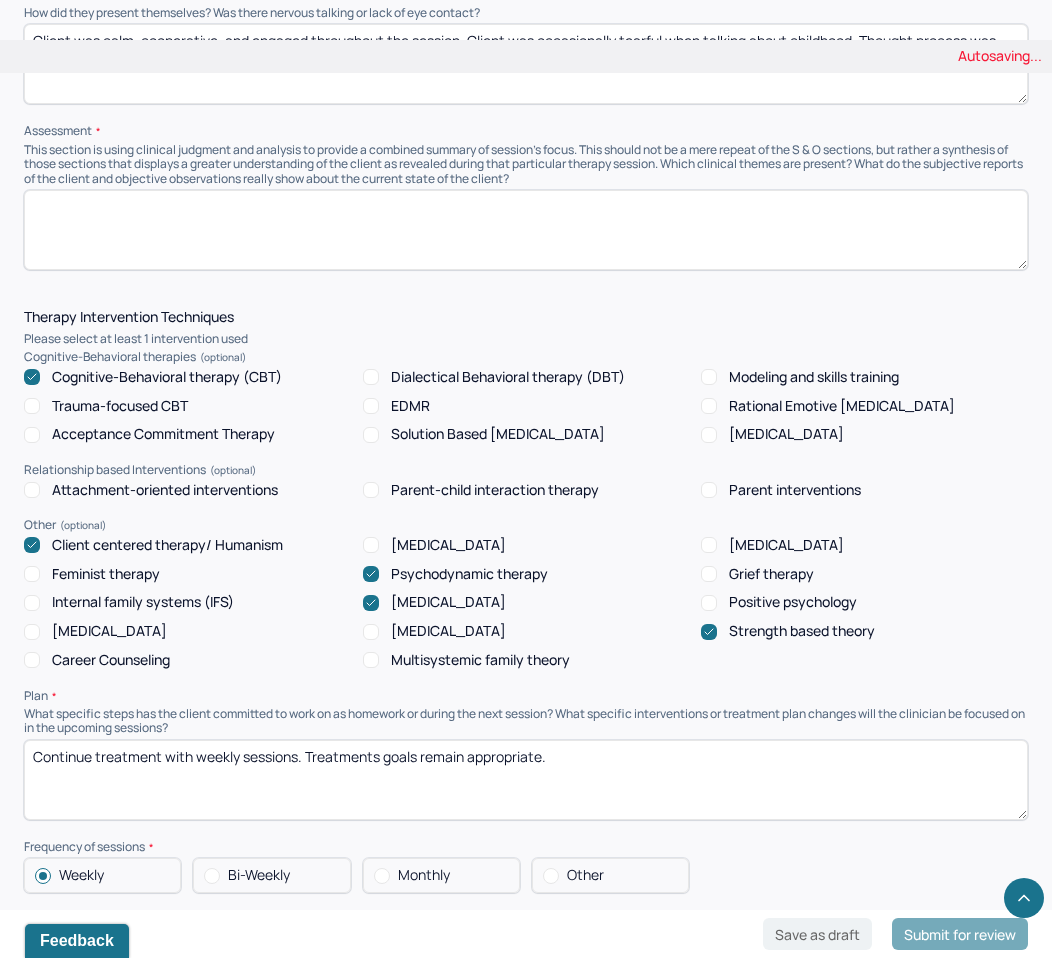 scroll, scrollTop: 1252, scrollLeft: 0, axis: vertical 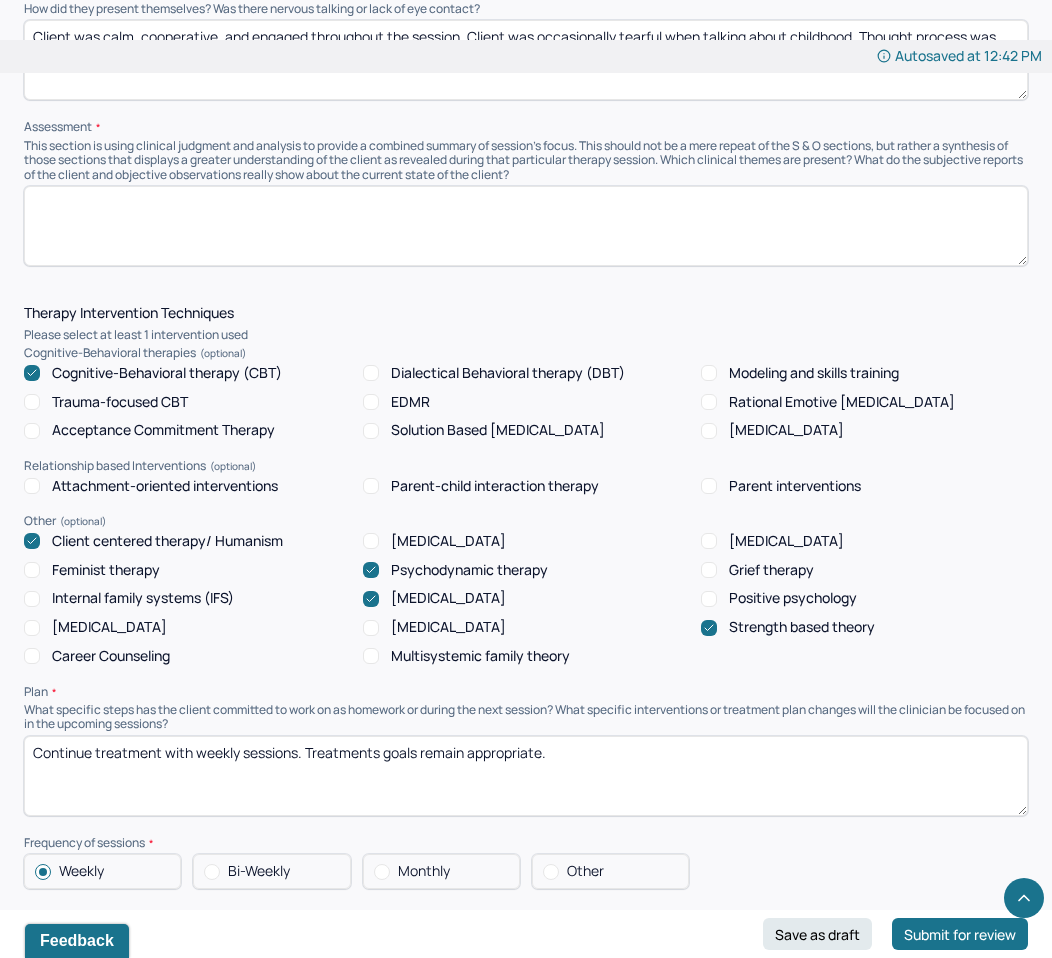 type 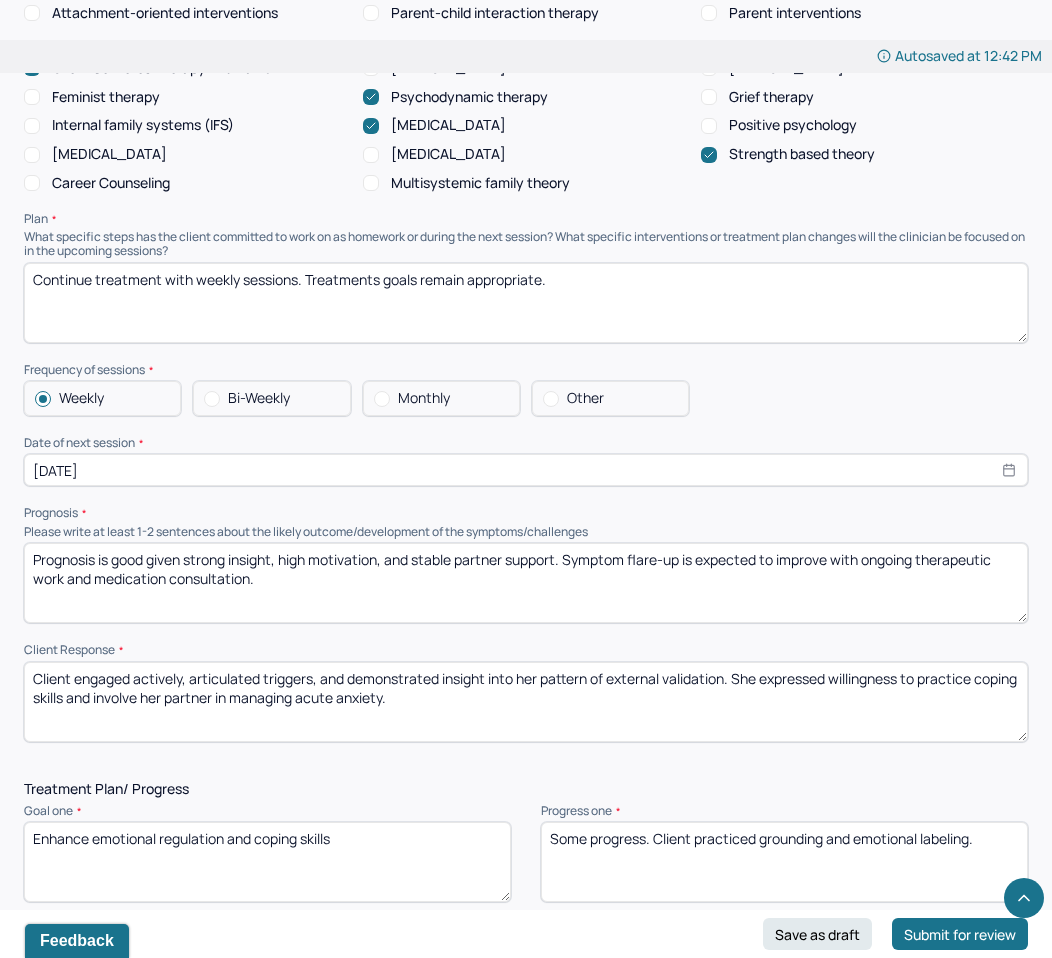 scroll, scrollTop: 1745, scrollLeft: 0, axis: vertical 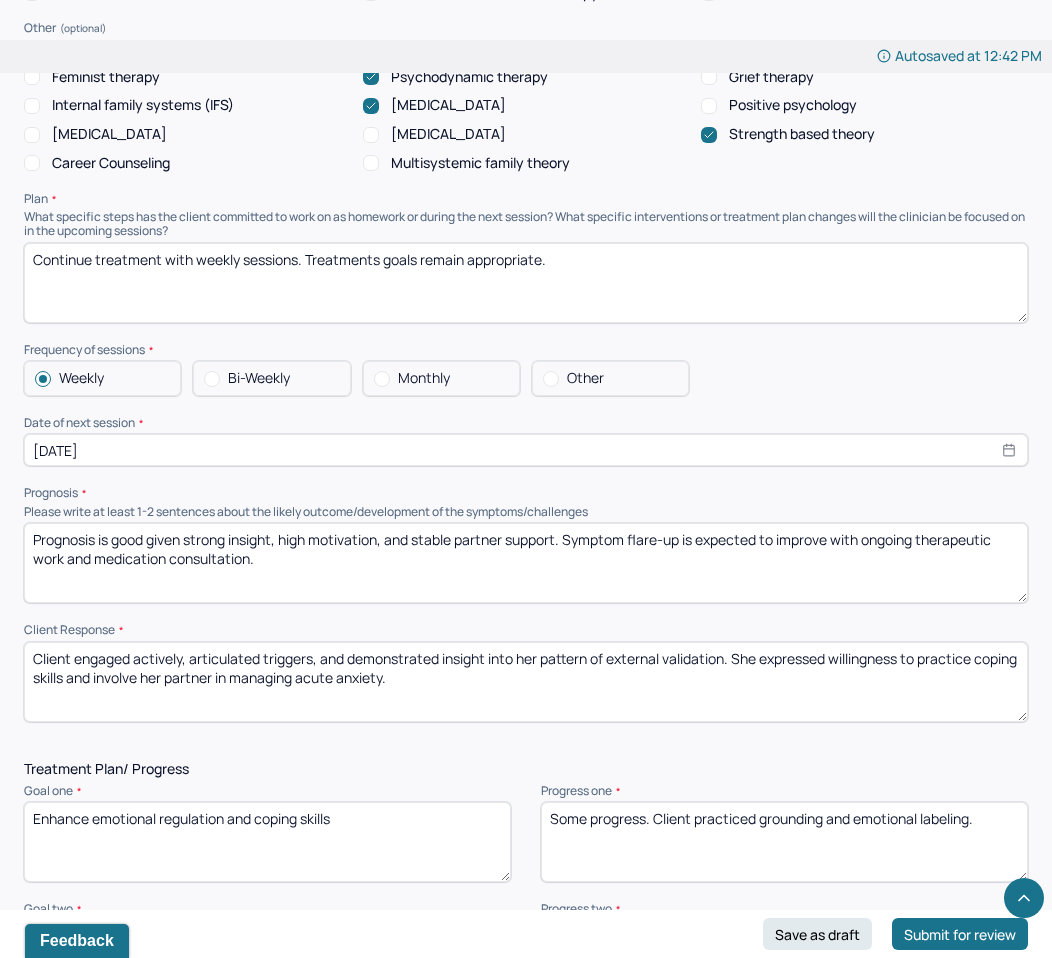 click on "Client engaged actively, articulated triggers, and demonstrated insight into her pattern of external validation. She expressed willingness to practice coping skills and involve her partner in managing acute anxiety." at bounding box center (526, 682) 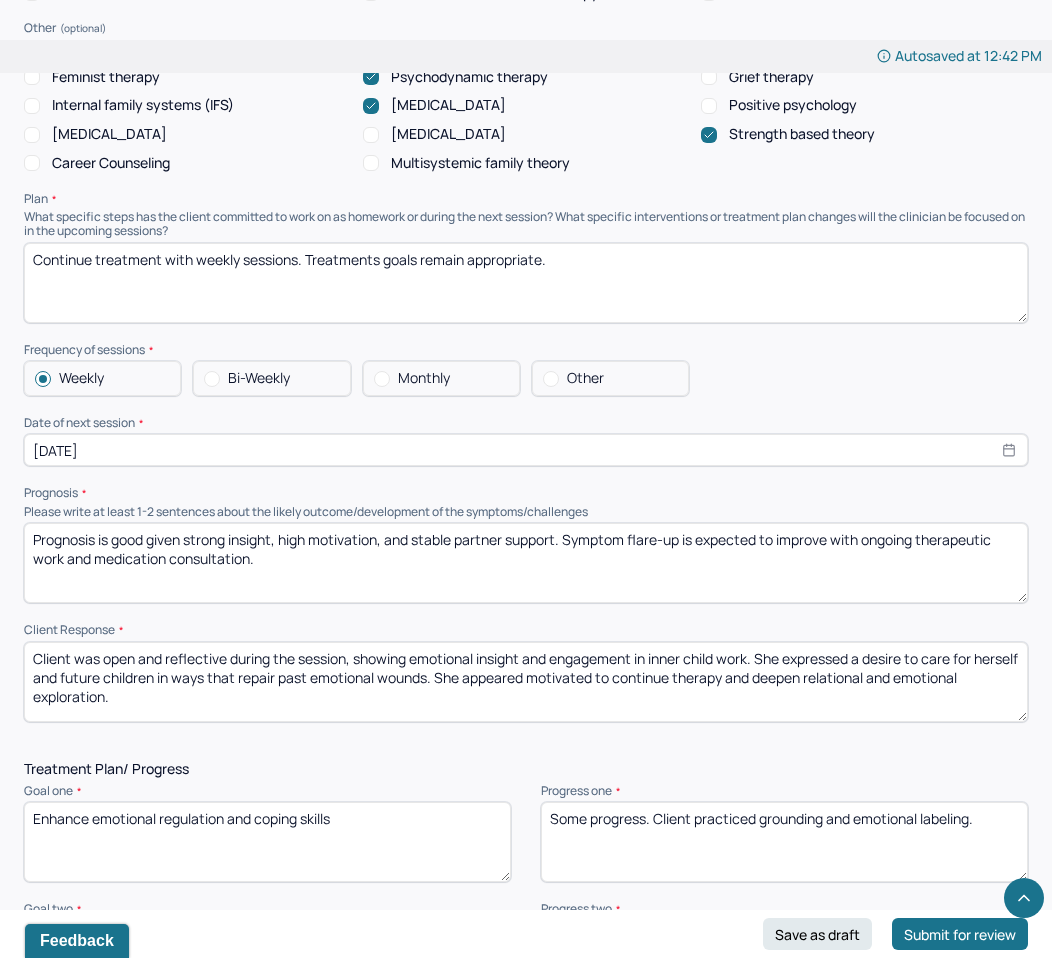 scroll, scrollTop: 22, scrollLeft: 0, axis: vertical 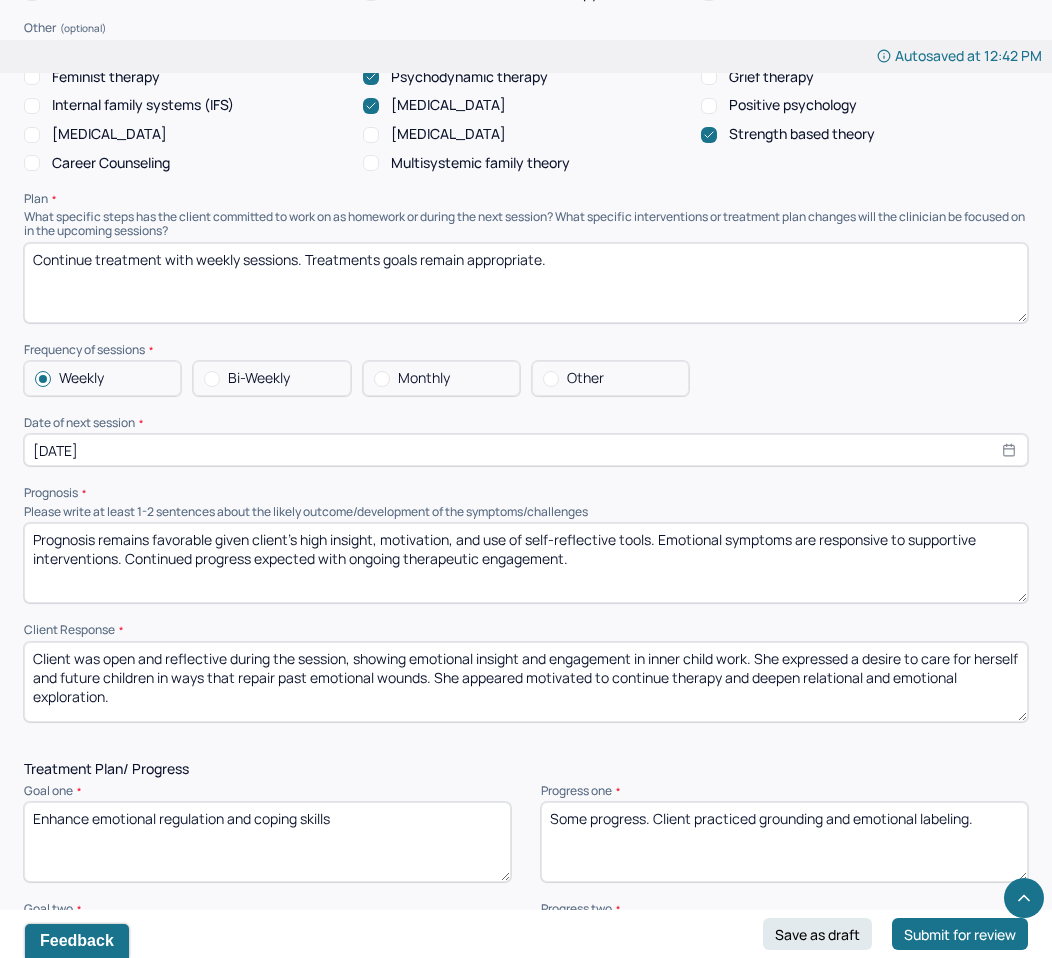 type on "Prognosis remains favorable given client’s high insight, motivation, and use of self-reflective tools. Emotional symptoms are responsive to supportive interventions. Continued progress expected with ongoing therapeutic engagement." 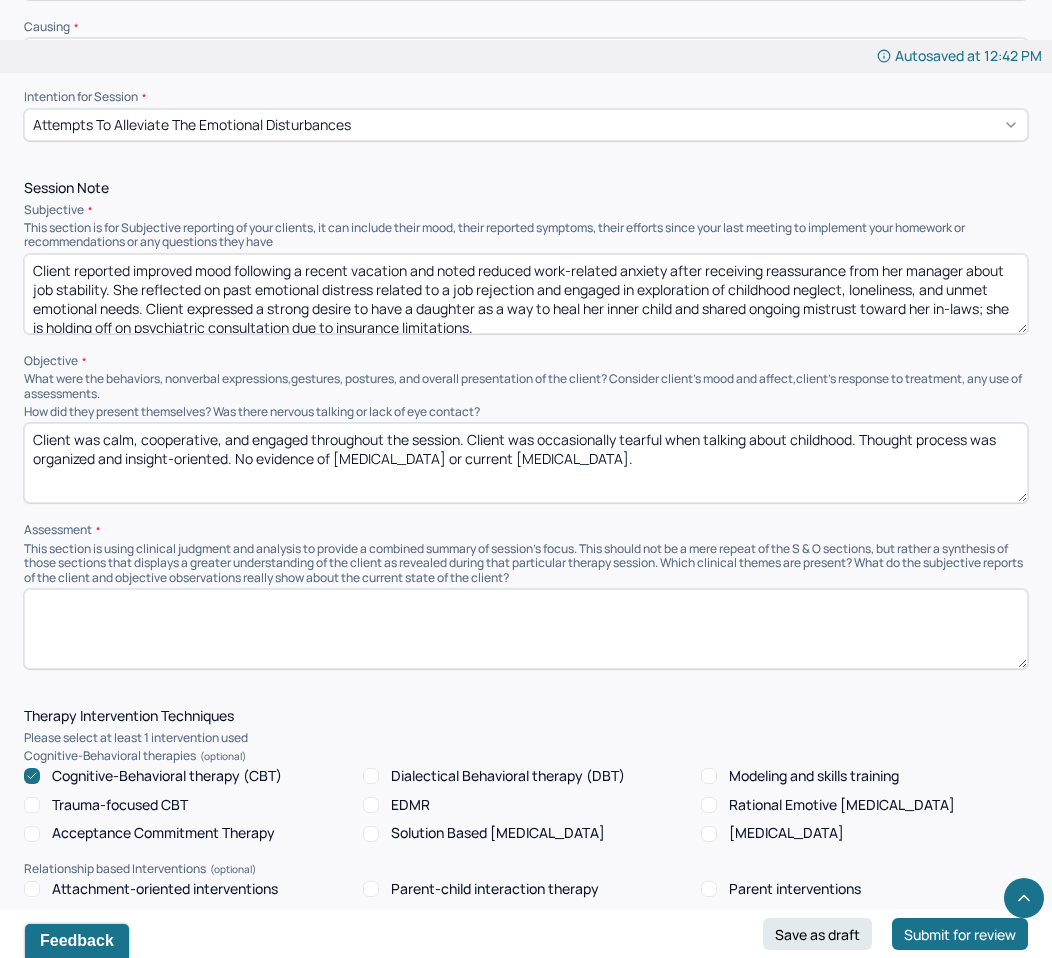 scroll, scrollTop: 808, scrollLeft: 0, axis: vertical 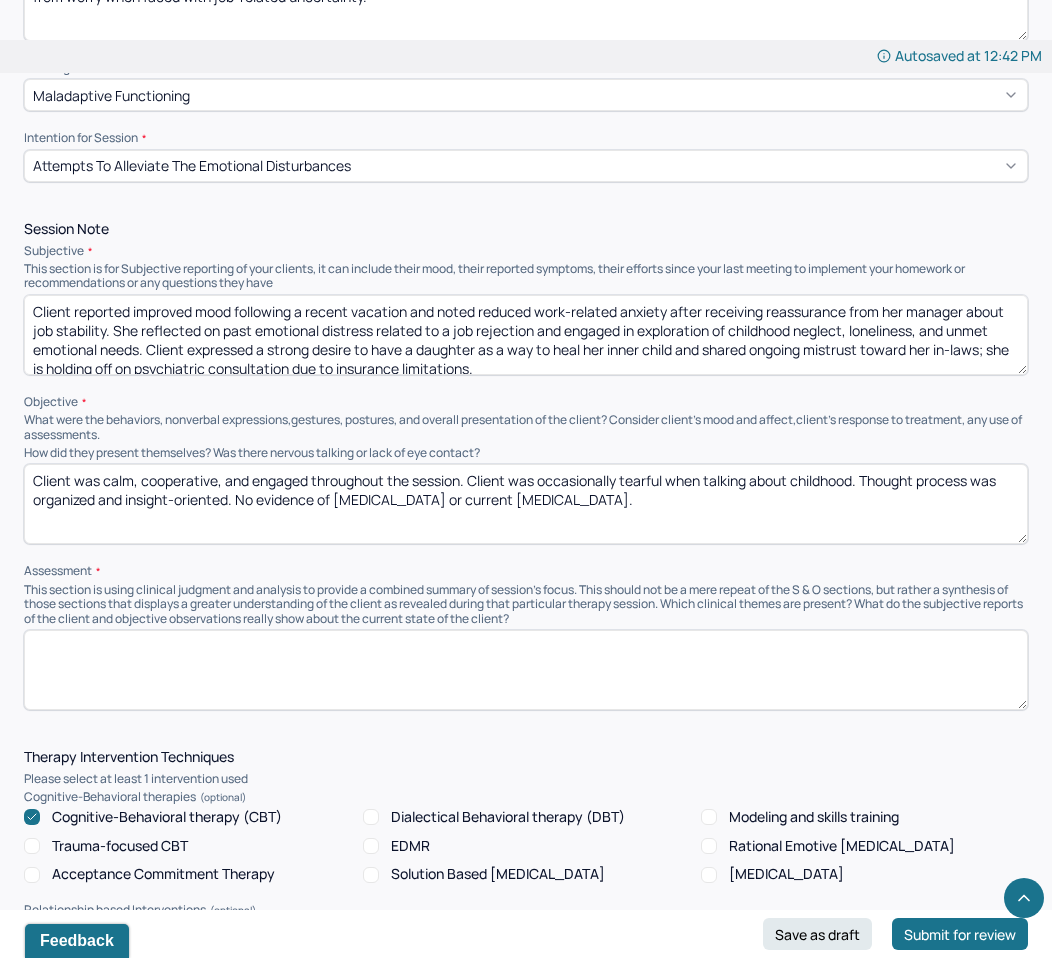 click at bounding box center [526, 670] 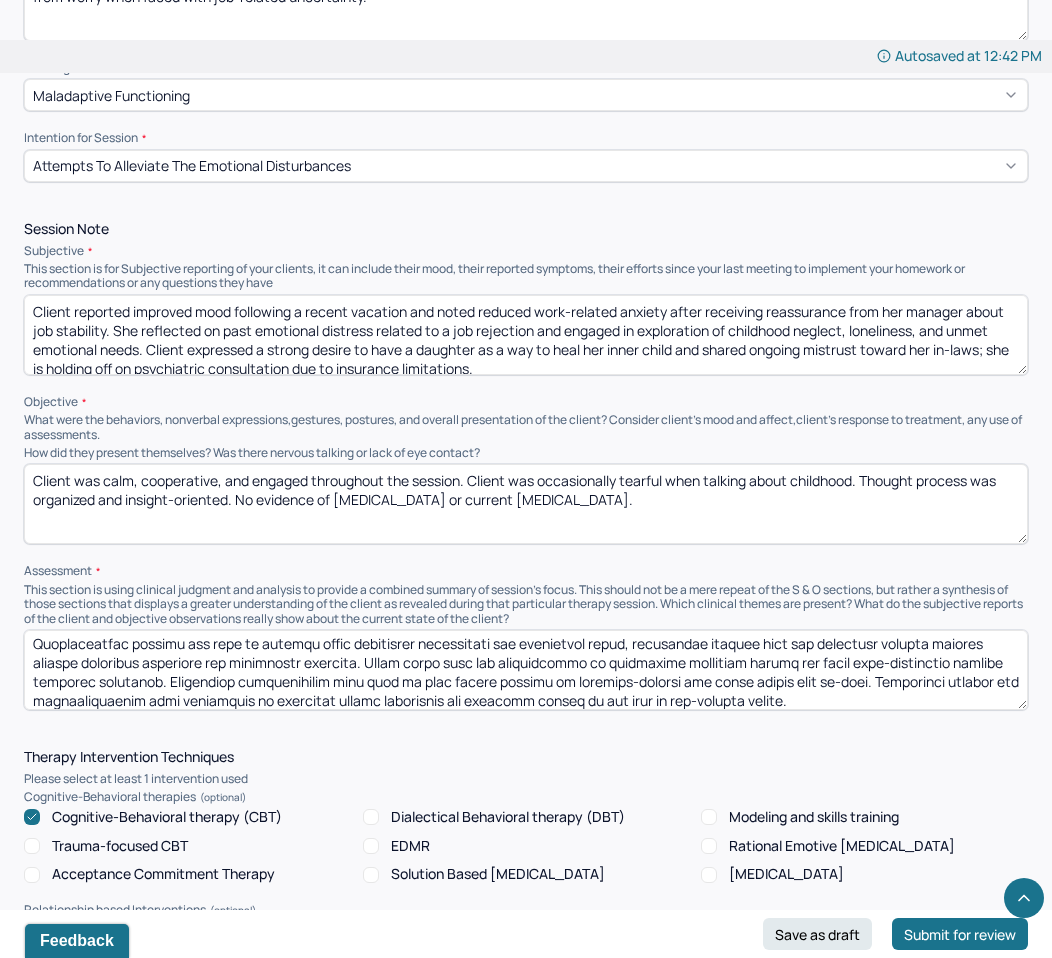 scroll, scrollTop: 0, scrollLeft: 0, axis: both 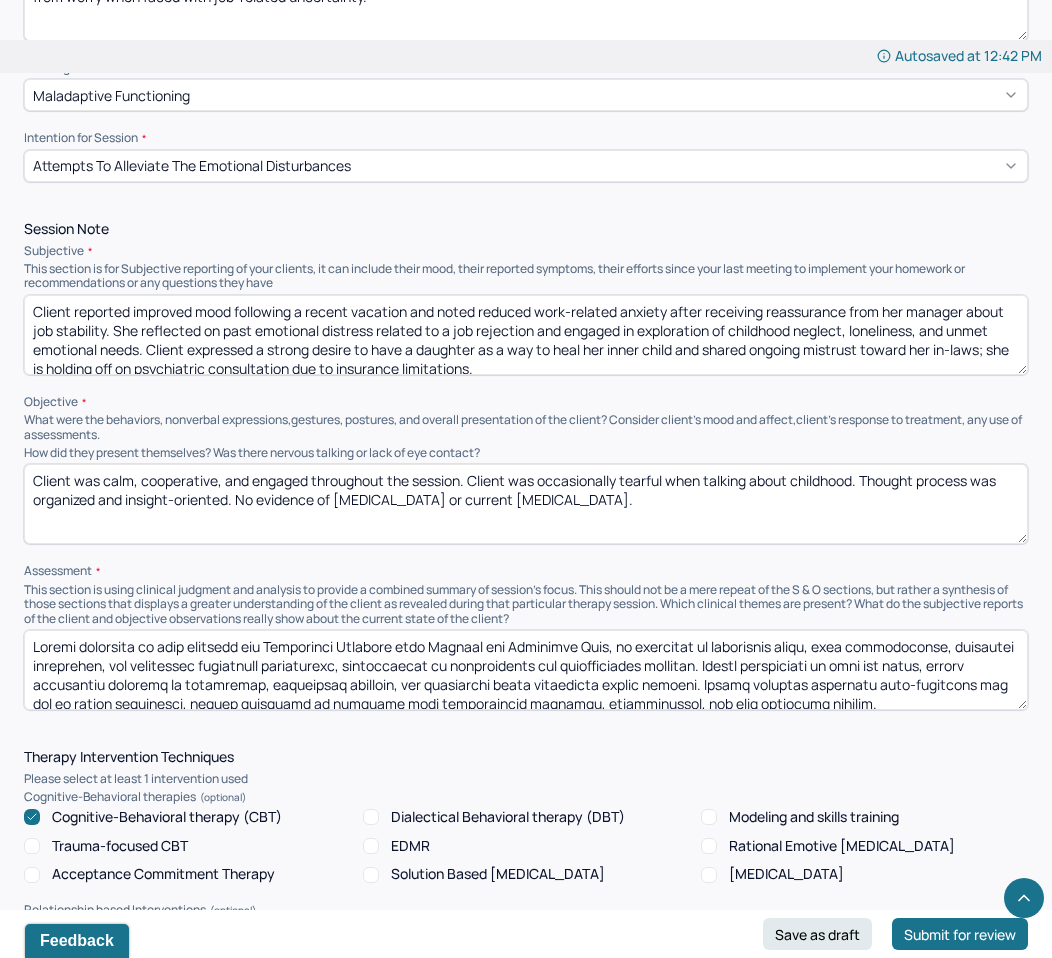 drag, startPoint x: 33, startPoint y: 641, endPoint x: 623, endPoint y: 637, distance: 590.01355 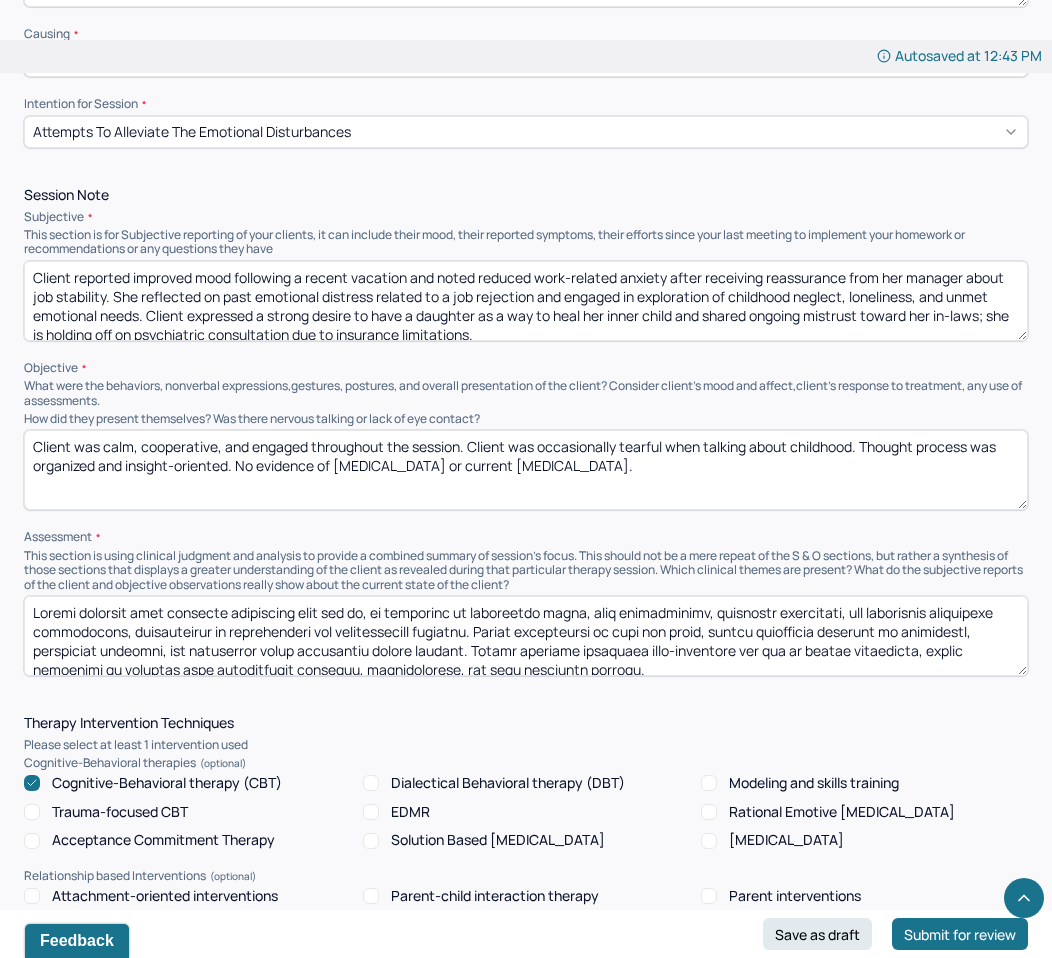 scroll, scrollTop: 844, scrollLeft: 0, axis: vertical 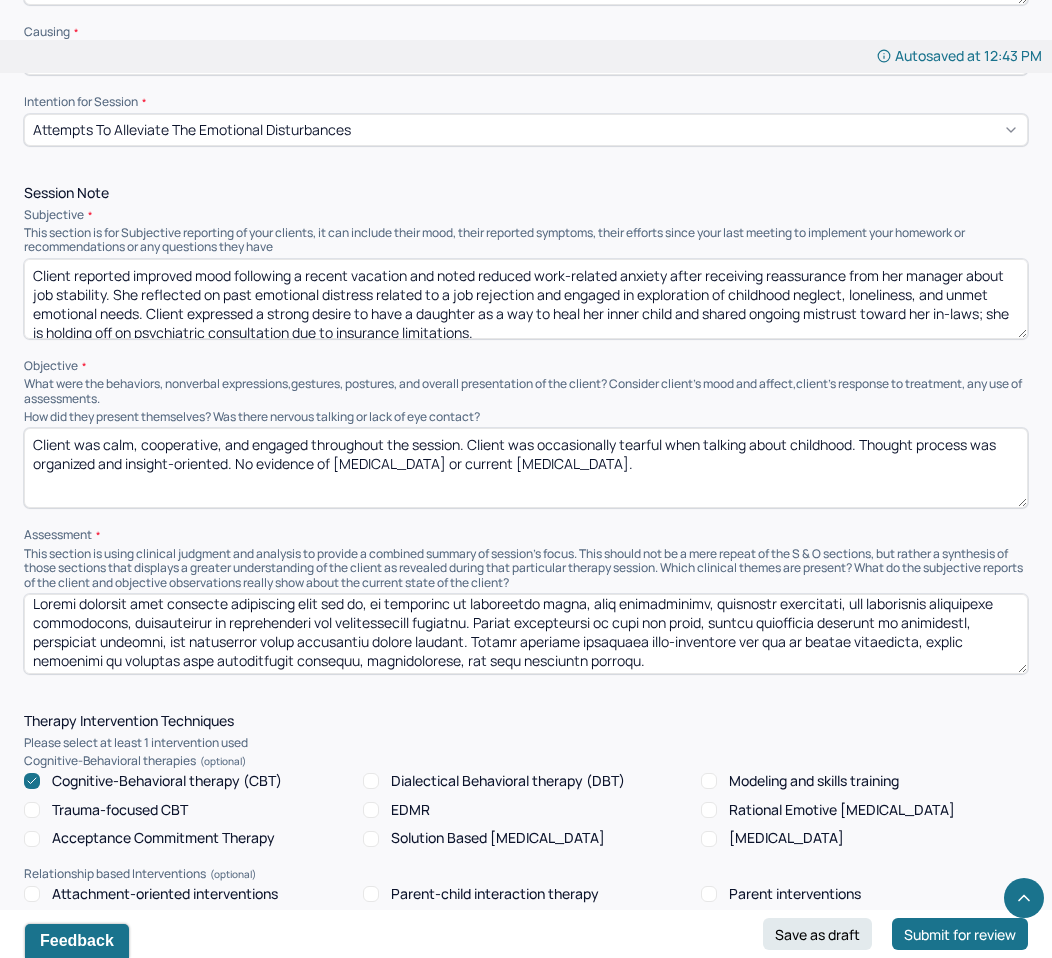 drag, startPoint x: 471, startPoint y: 619, endPoint x: 471, endPoint y: 638, distance: 19 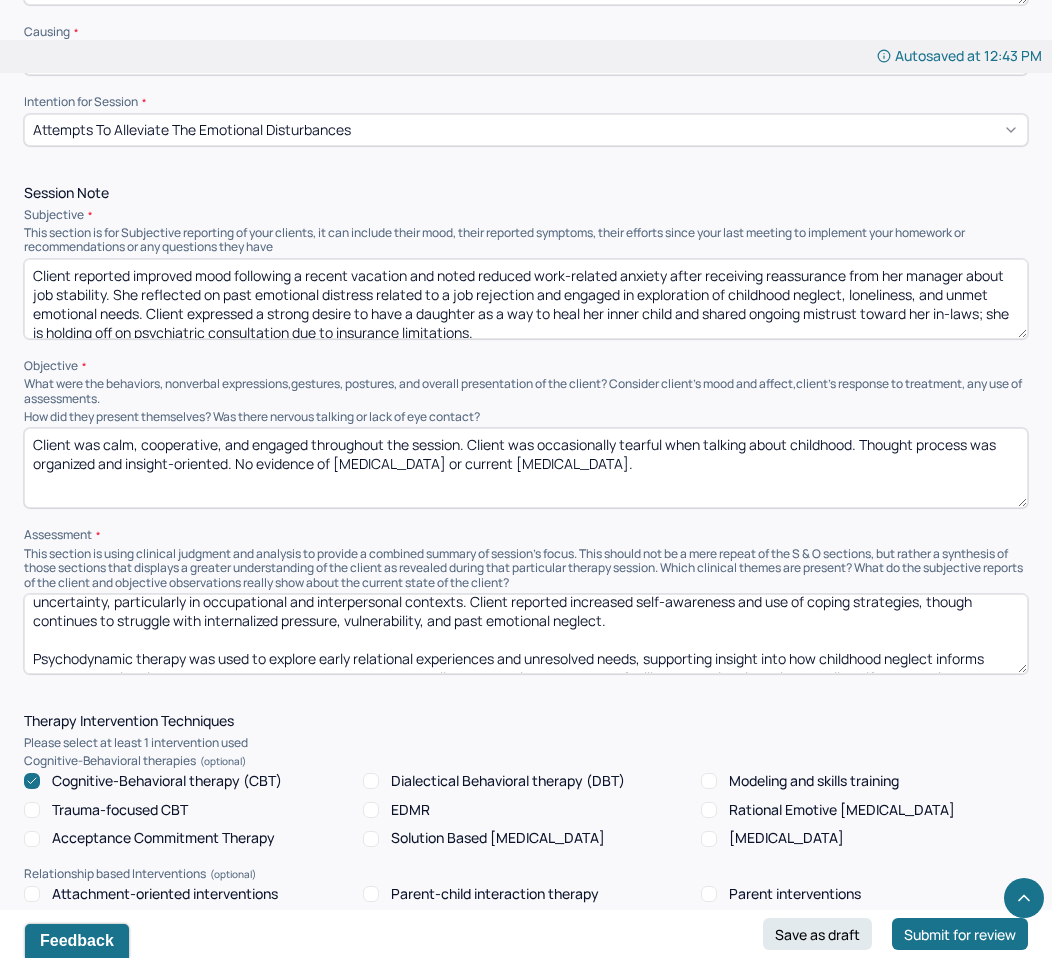 scroll, scrollTop: 18, scrollLeft: 0, axis: vertical 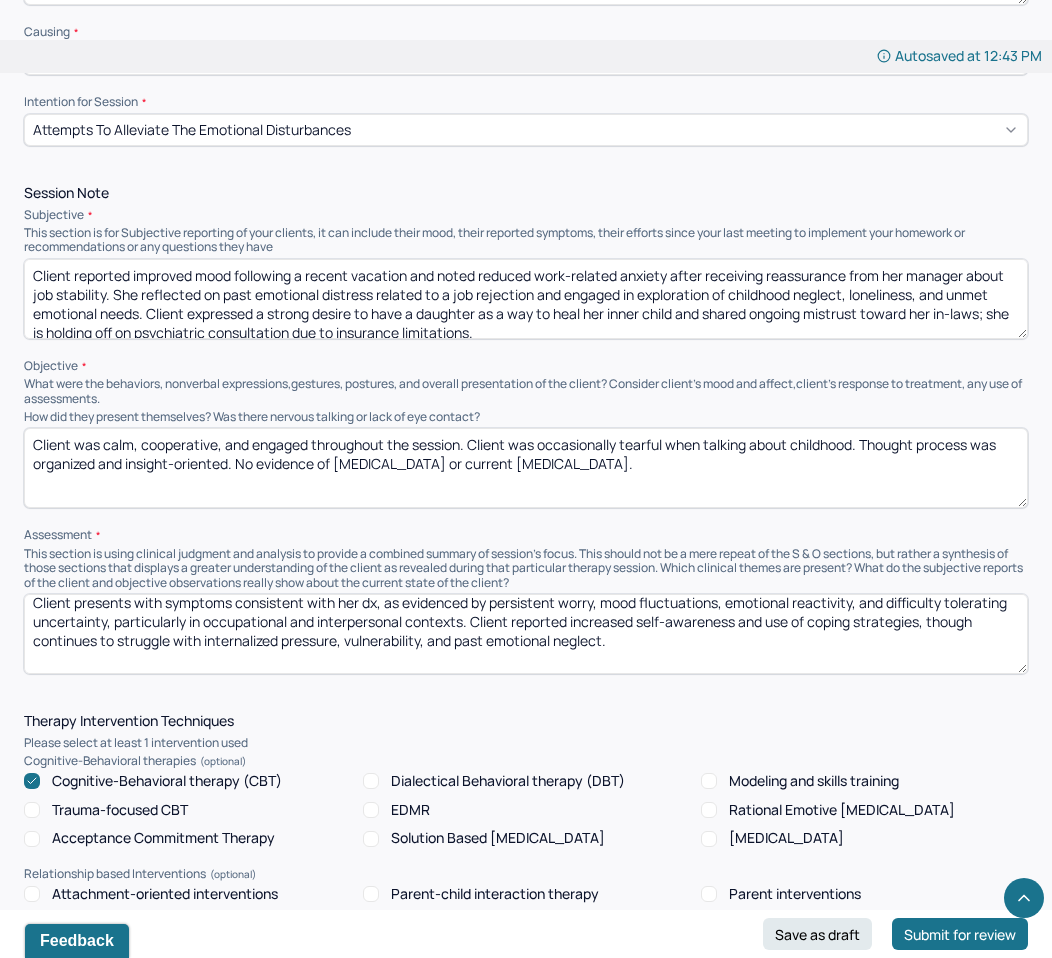 drag, startPoint x: 472, startPoint y: 616, endPoint x: 677, endPoint y: 635, distance: 205.8786 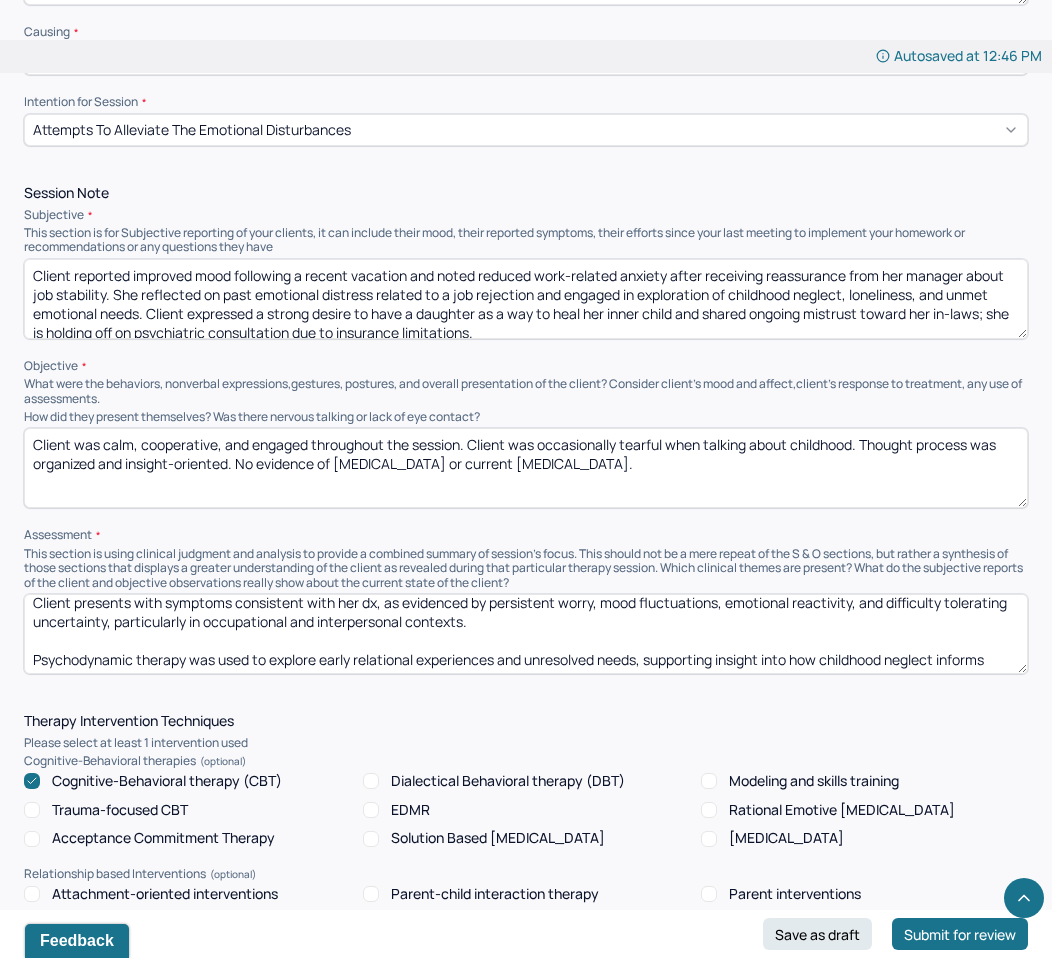 scroll, scrollTop: 0, scrollLeft: 0, axis: both 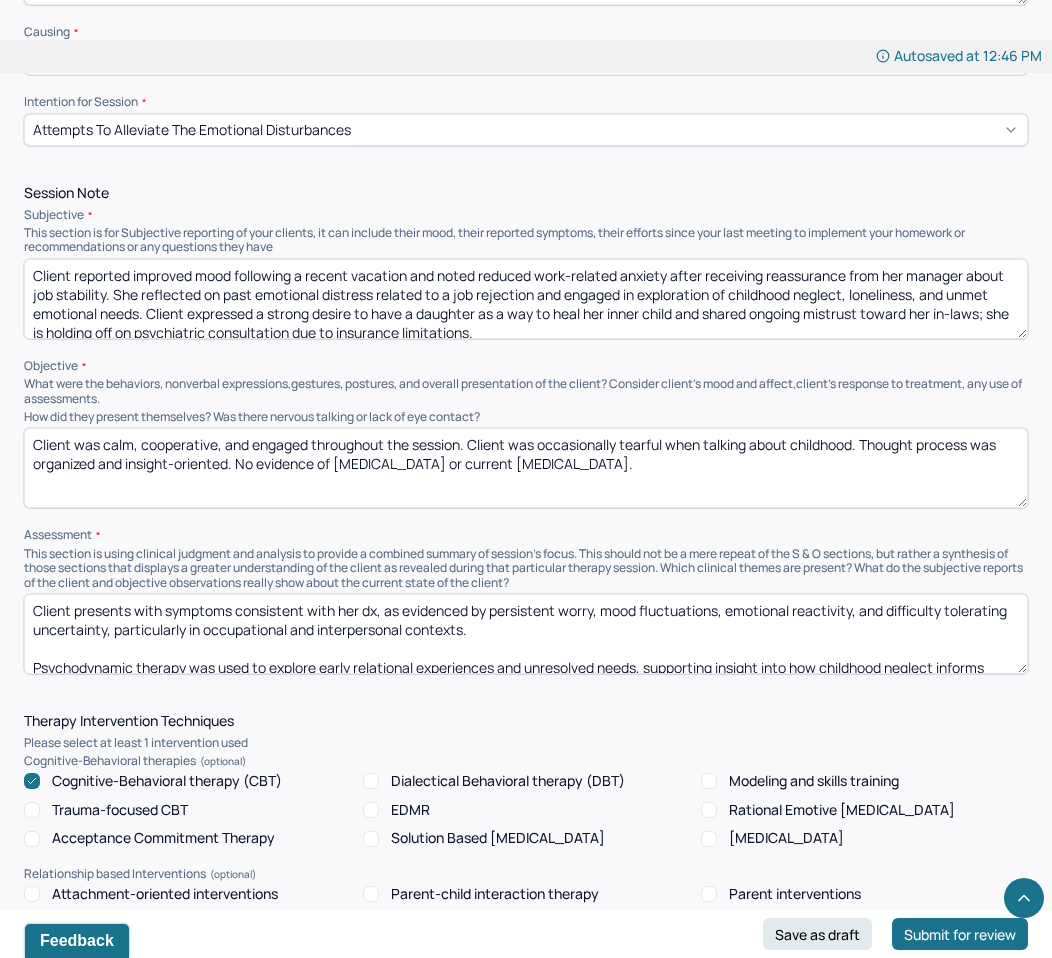 click on "Client presents with symptoms consistent with her dx, as evidenced by persistent worry, mood fluctuations, emotional reactivity, and difficulty tolerating uncertainty, particularly in occupational and interpersonal contexts.
Psychodynamic therapy was used to explore early relational experiences and unresolved needs, supporting insight into how childhood neglect informs present emotional responses and attachment patterns. Inner child work was incorporated to facilitate emotional repair and build self-compassion through symbolic nurturing. Relational interventions were used to help client reflect on boundary-setting and trust issues with in-laws. Supportive therapy and [MEDICAL_DATA] were integrated to reinforce affect regulation and adaptive coping in the face of job-related stress." at bounding box center [526, 634] 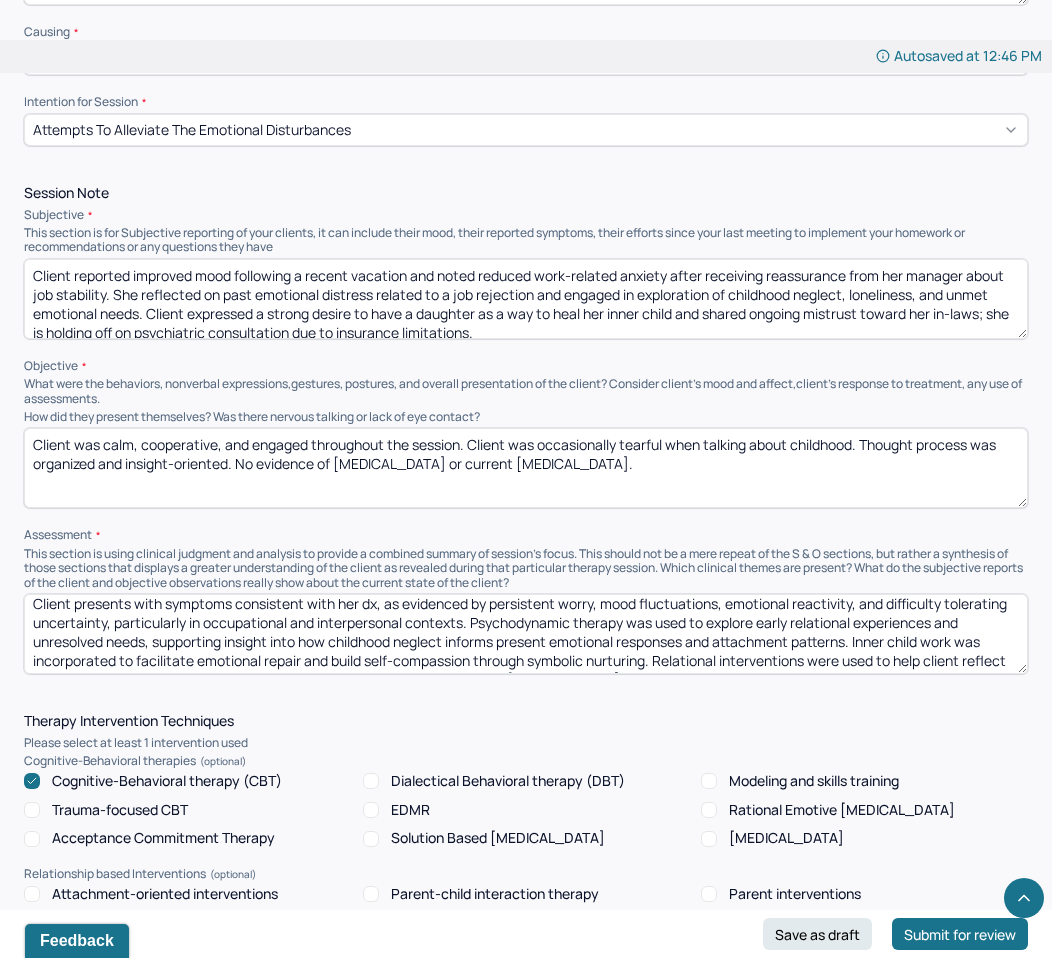 scroll, scrollTop: 23, scrollLeft: 0, axis: vertical 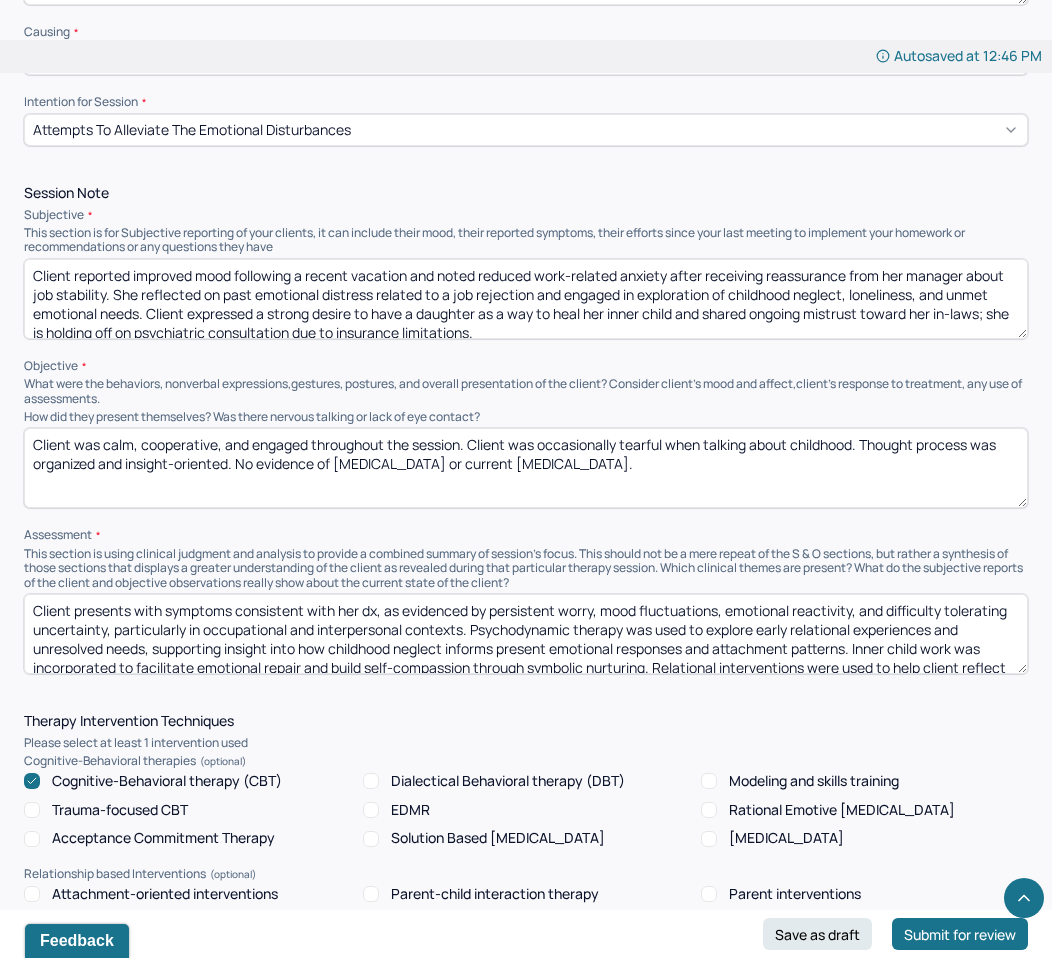 drag, startPoint x: 148, startPoint y: 620, endPoint x: 854, endPoint y: 643, distance: 706.3746 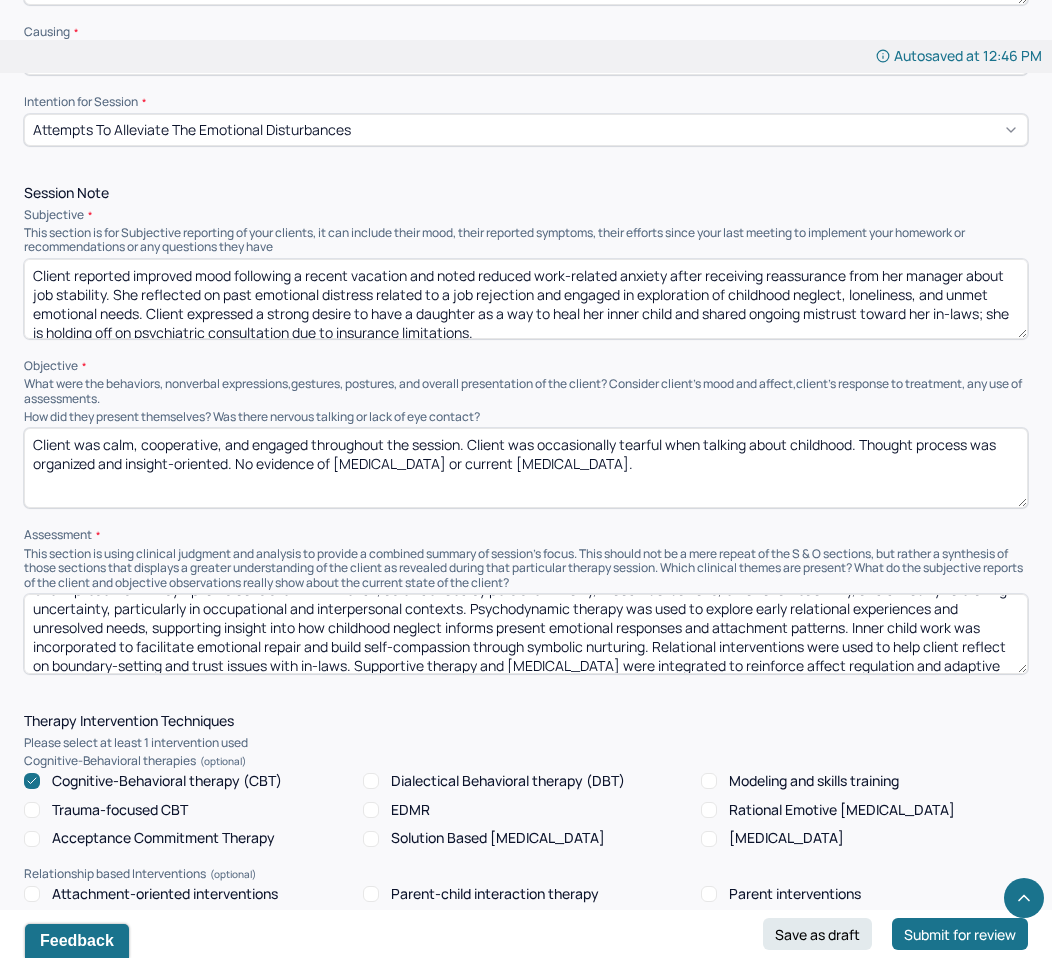 scroll, scrollTop: 47, scrollLeft: 0, axis: vertical 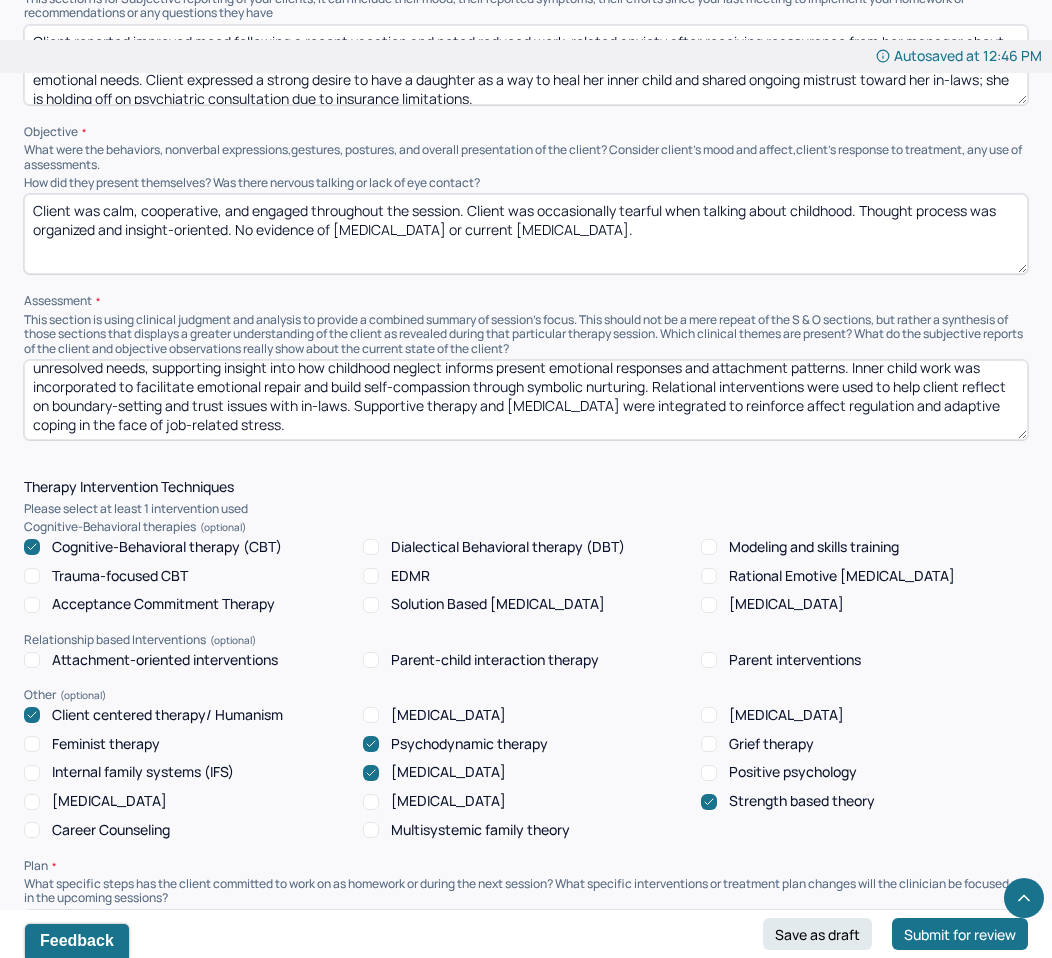 type on "Client presents with symptoms consistent with her dx, as evidenced by persistent worry, mood fluctuations, emotional reactivity, and difficulty tolerating uncertainty, particularly in occupational and interpersonal contexts. Psychodynamic therapy was used to explore early relational experiences and unresolved needs, supporting insight into how childhood neglect informs present emotional responses and attachment patterns. Inner child work was incorporated to facilitate emotional repair and build self-compassion through symbolic nurturing. Relational interventions were used to help client reflect on boundary-setting and trust issues with in-laws. Supportive therapy and [MEDICAL_DATA] were integrated to reinforce affect regulation and adaptive coping in the face of job-related stress." 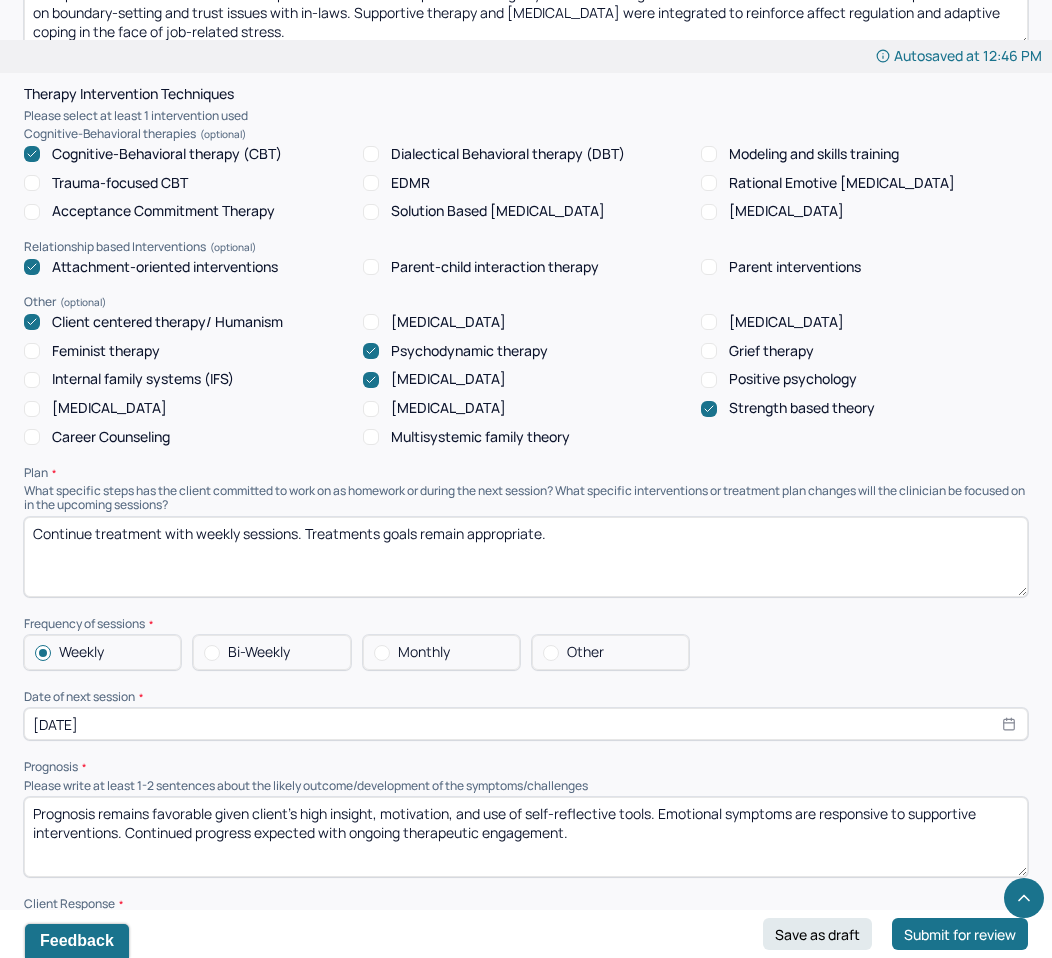 scroll, scrollTop: 1486, scrollLeft: 0, axis: vertical 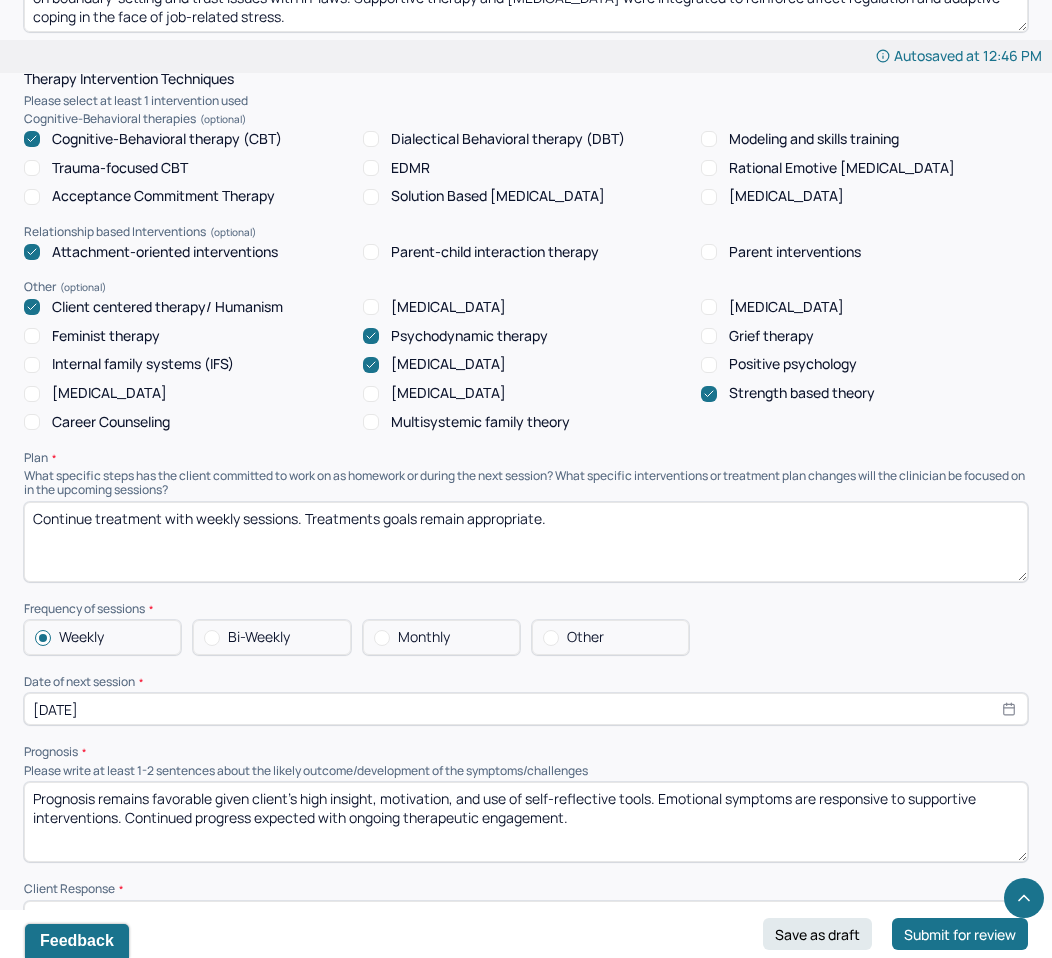 click on "[DATE]" at bounding box center (526, 709) 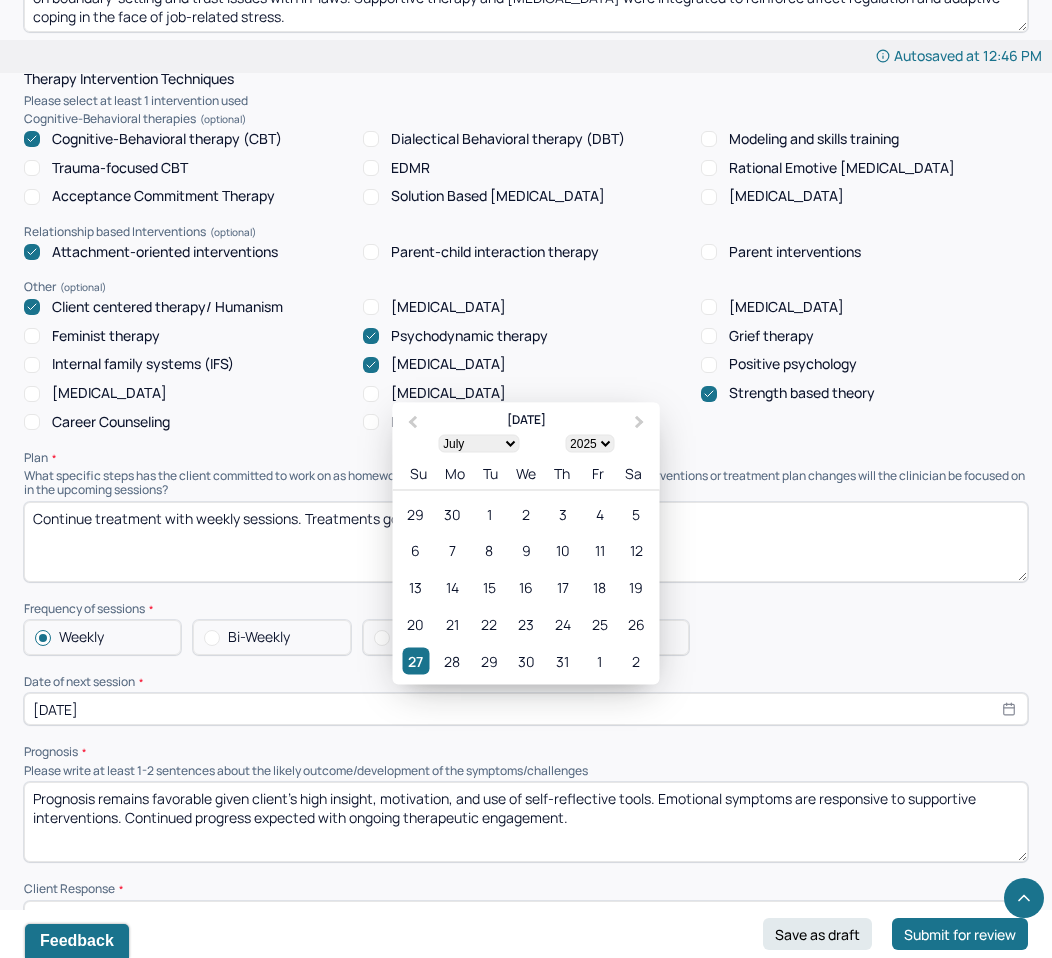 click on "Bi-Weekly" at bounding box center (259, 637) 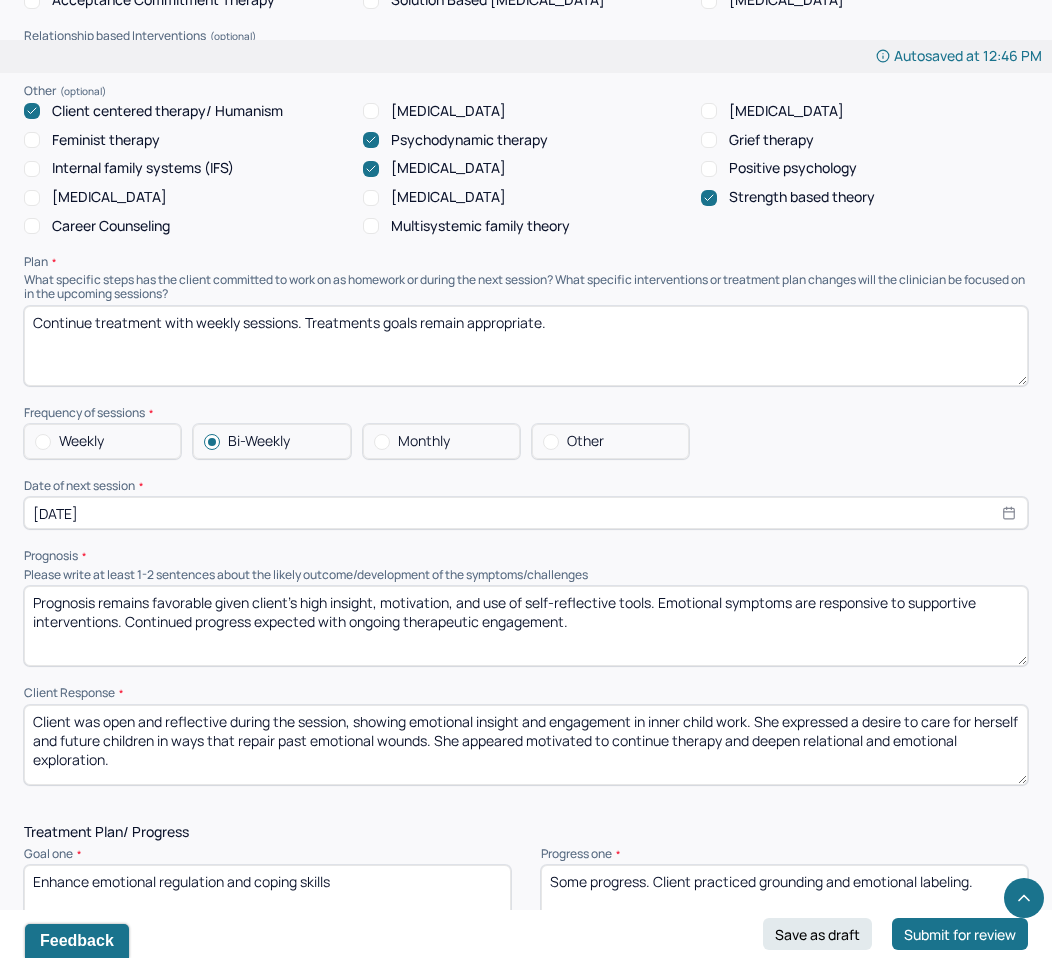 scroll, scrollTop: 1691, scrollLeft: 0, axis: vertical 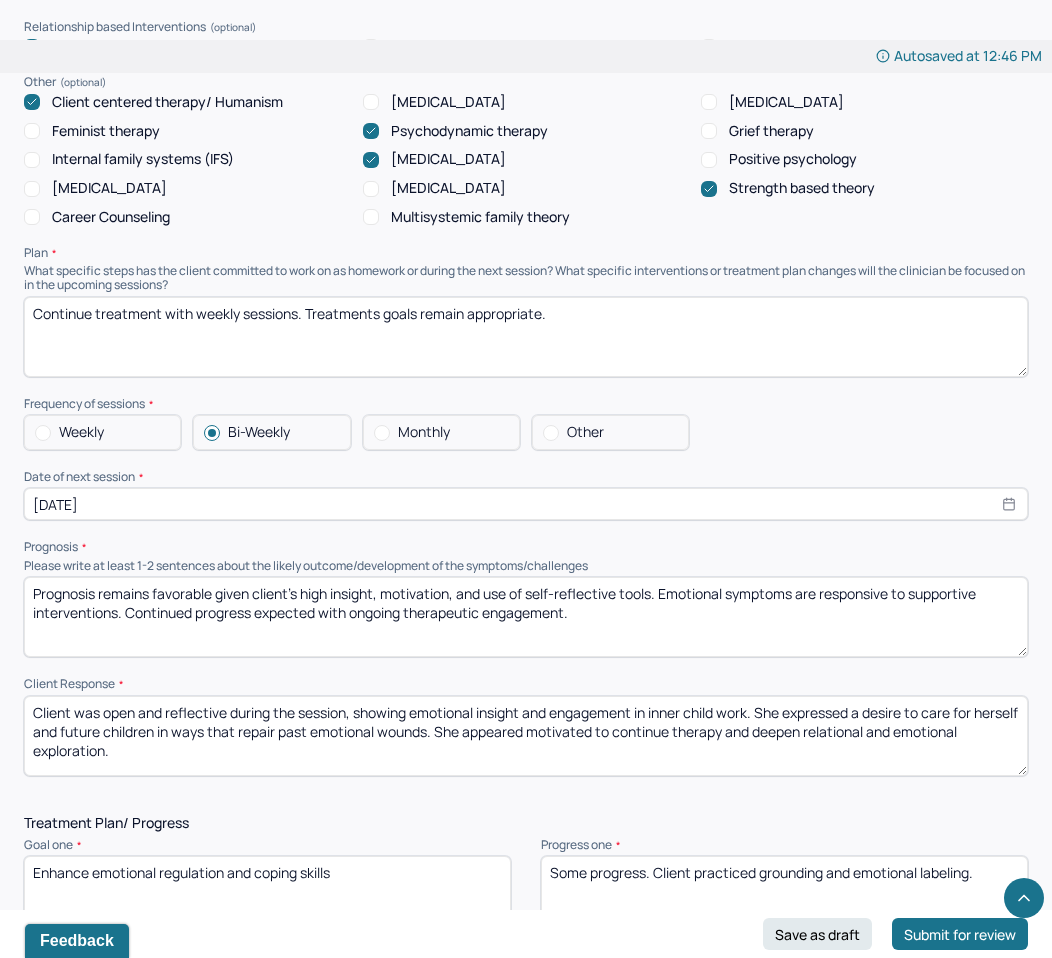click on "[DATE]" at bounding box center [526, 504] 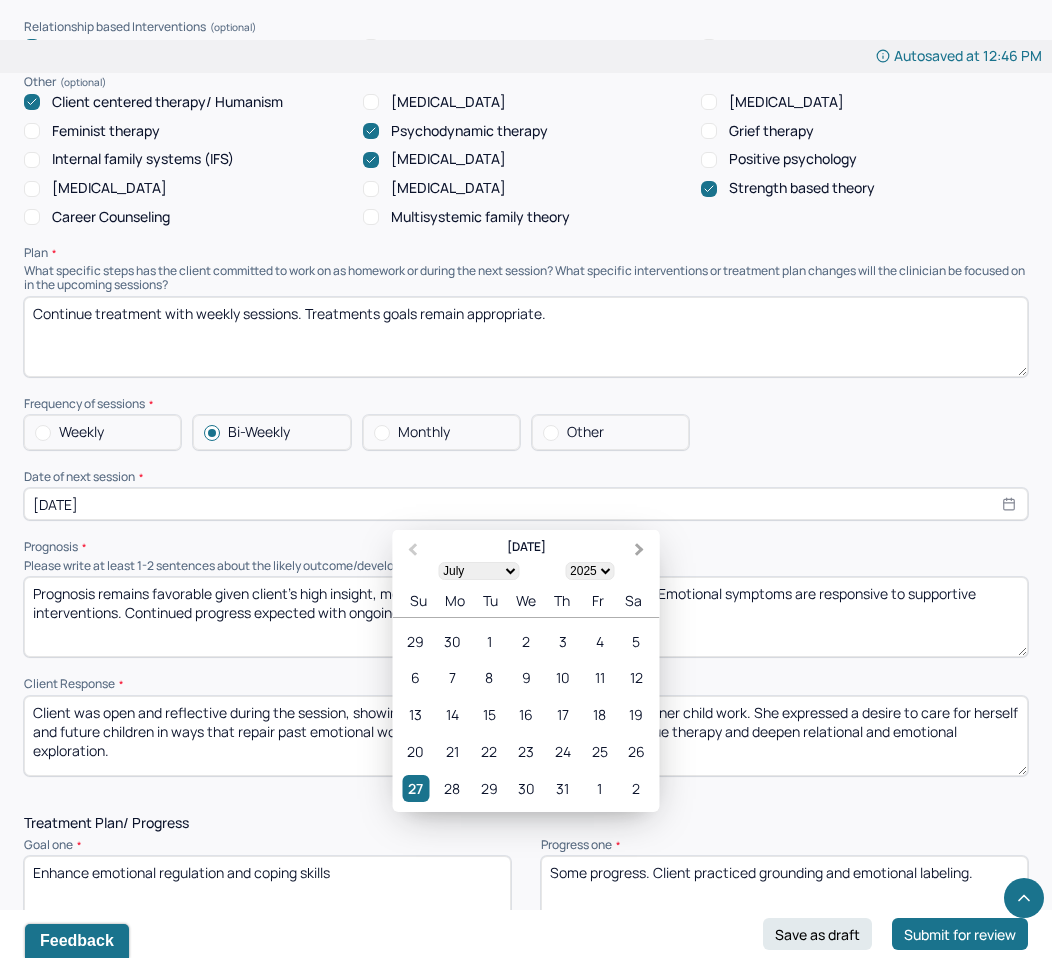click on "Next Month" at bounding box center (642, 551) 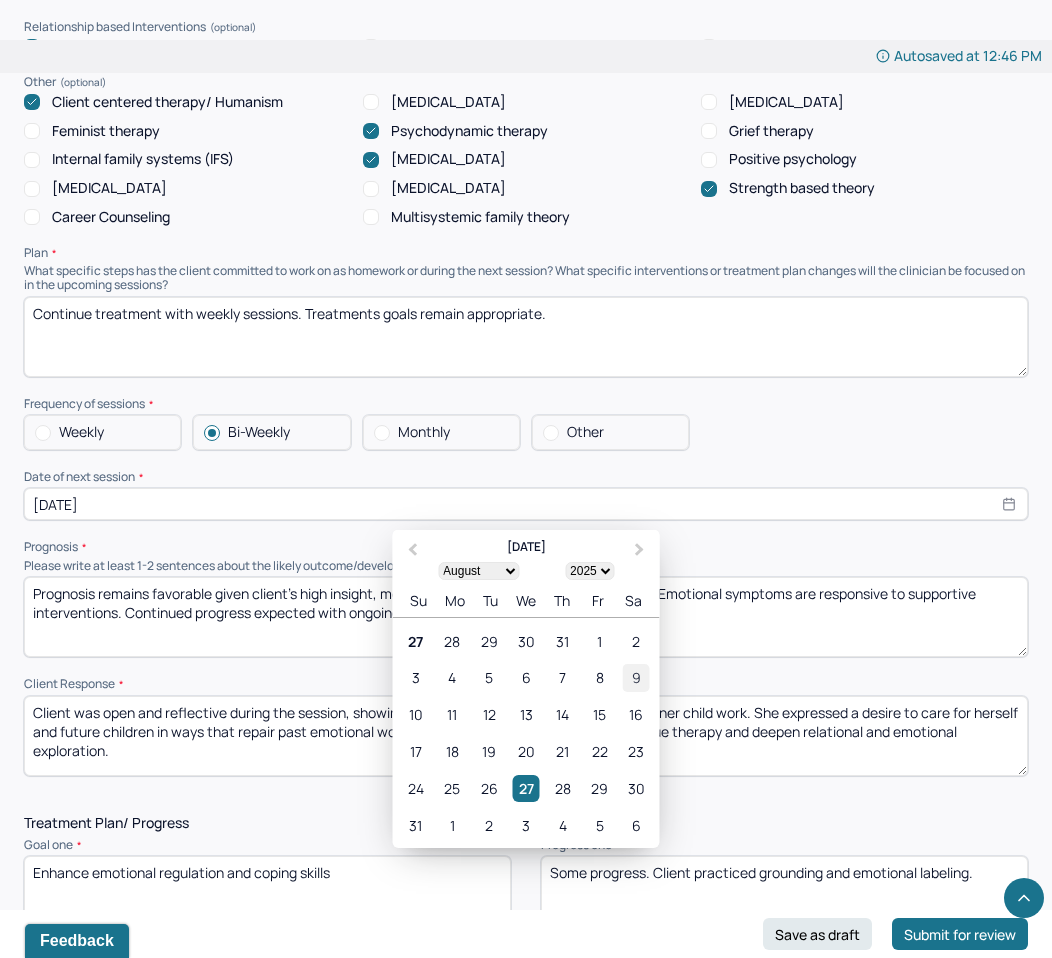 click on "9" at bounding box center (636, 678) 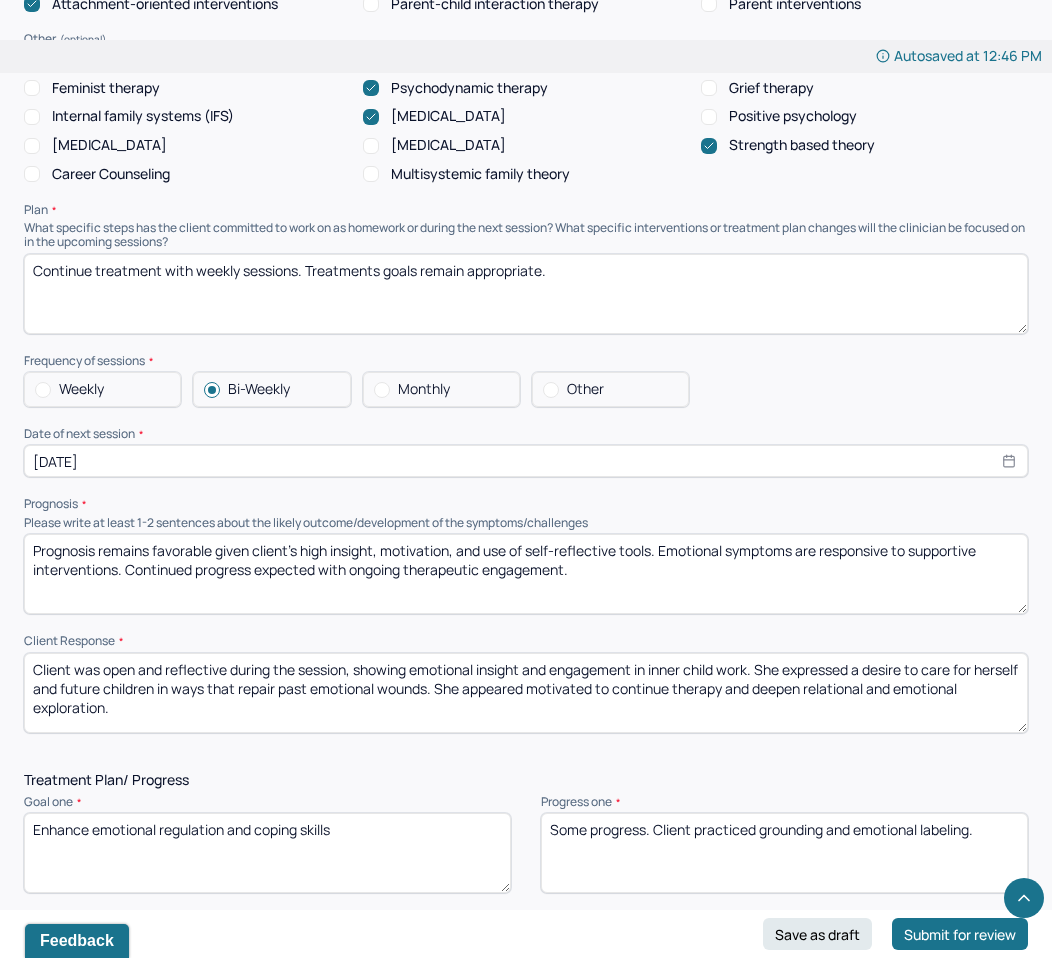 scroll, scrollTop: 1761, scrollLeft: 0, axis: vertical 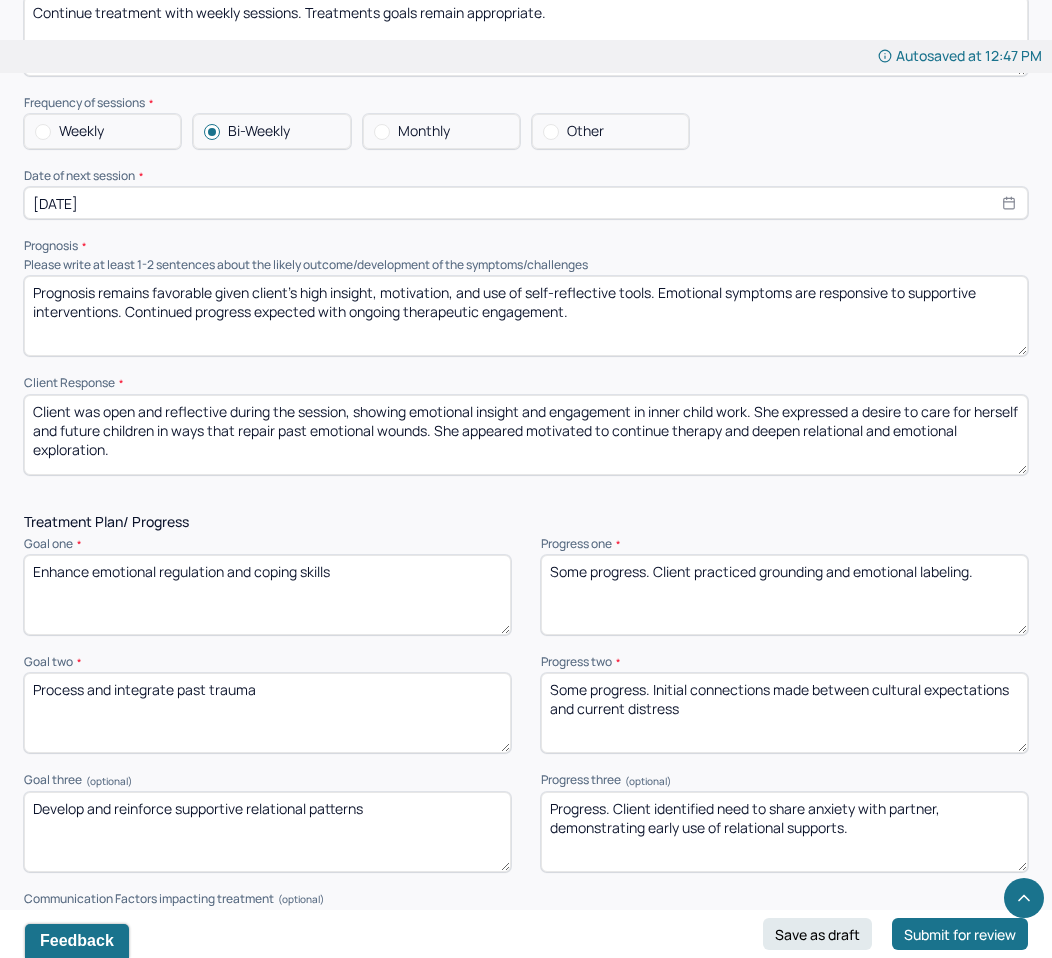 click on "Enhance emotional regulation and coping skills" at bounding box center (267, 595) 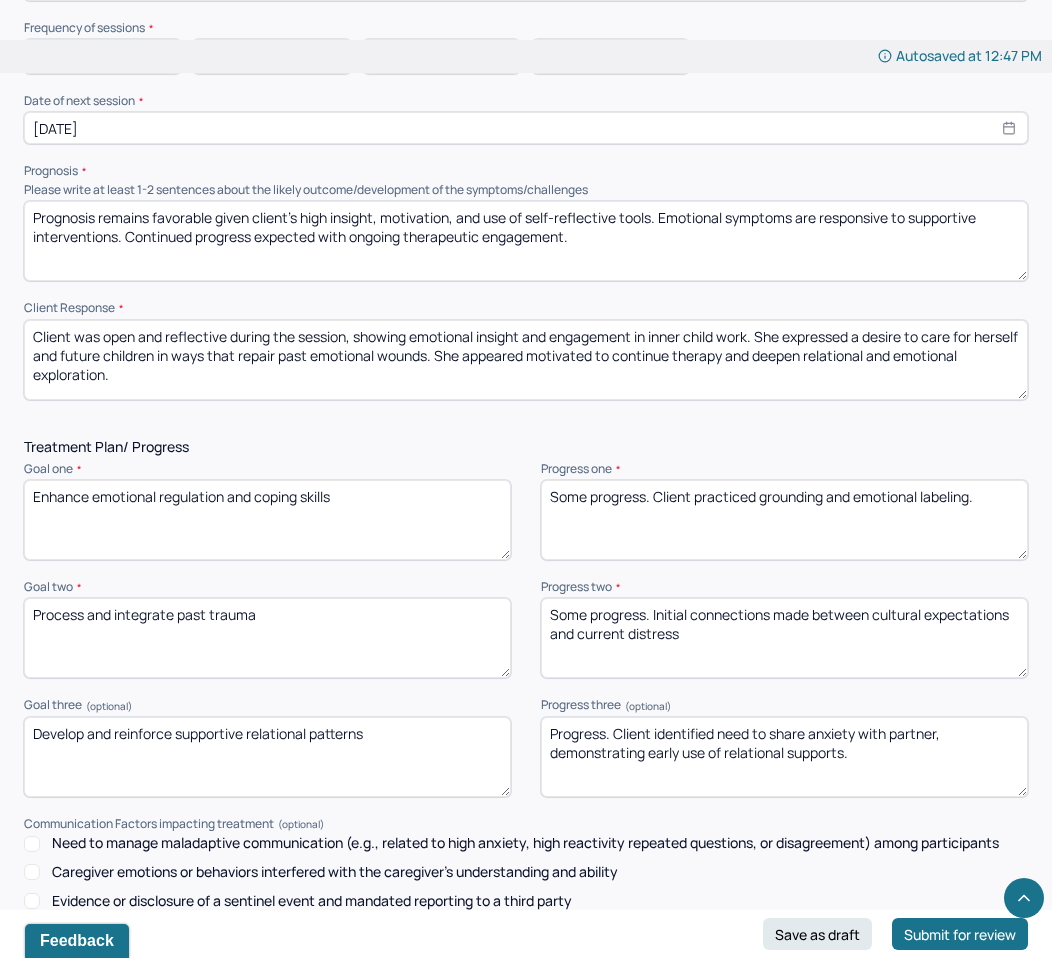 scroll, scrollTop: 2065, scrollLeft: 0, axis: vertical 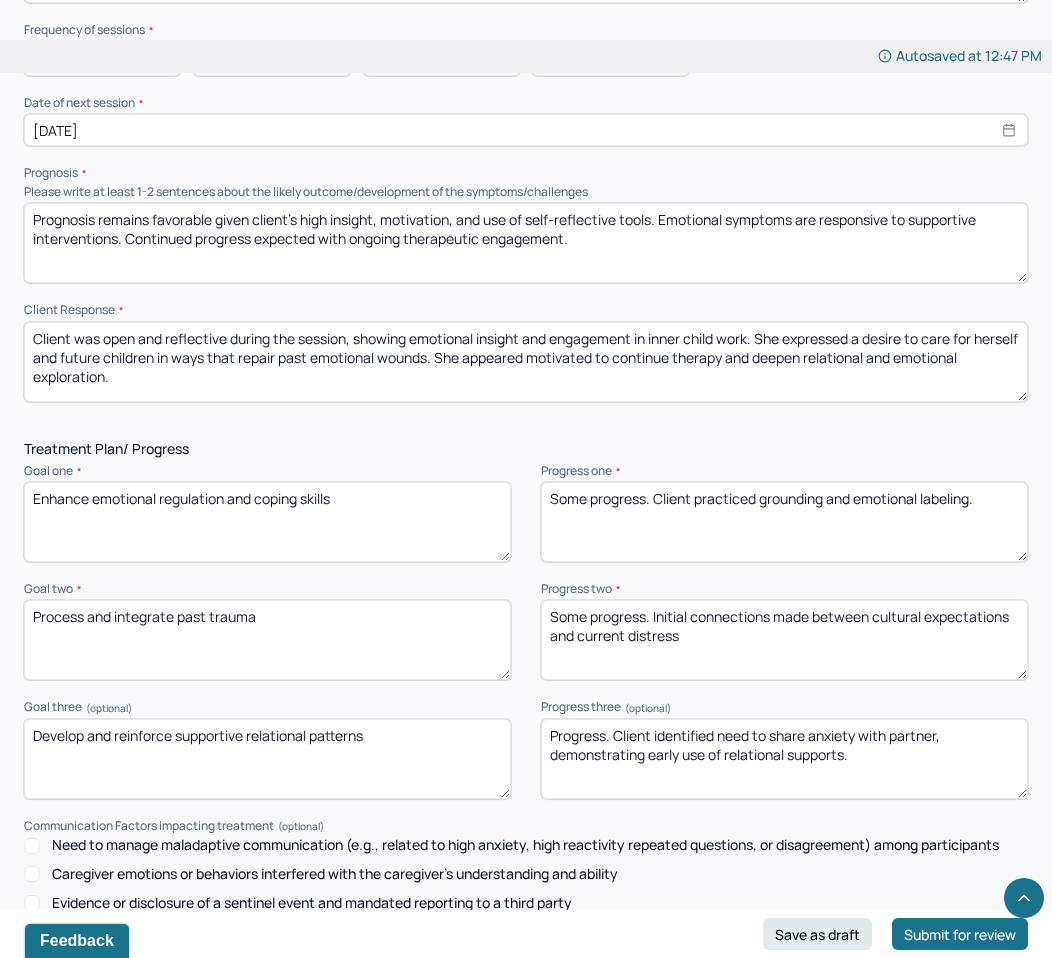drag, startPoint x: 652, startPoint y: 495, endPoint x: 862, endPoint y: 528, distance: 212.57704 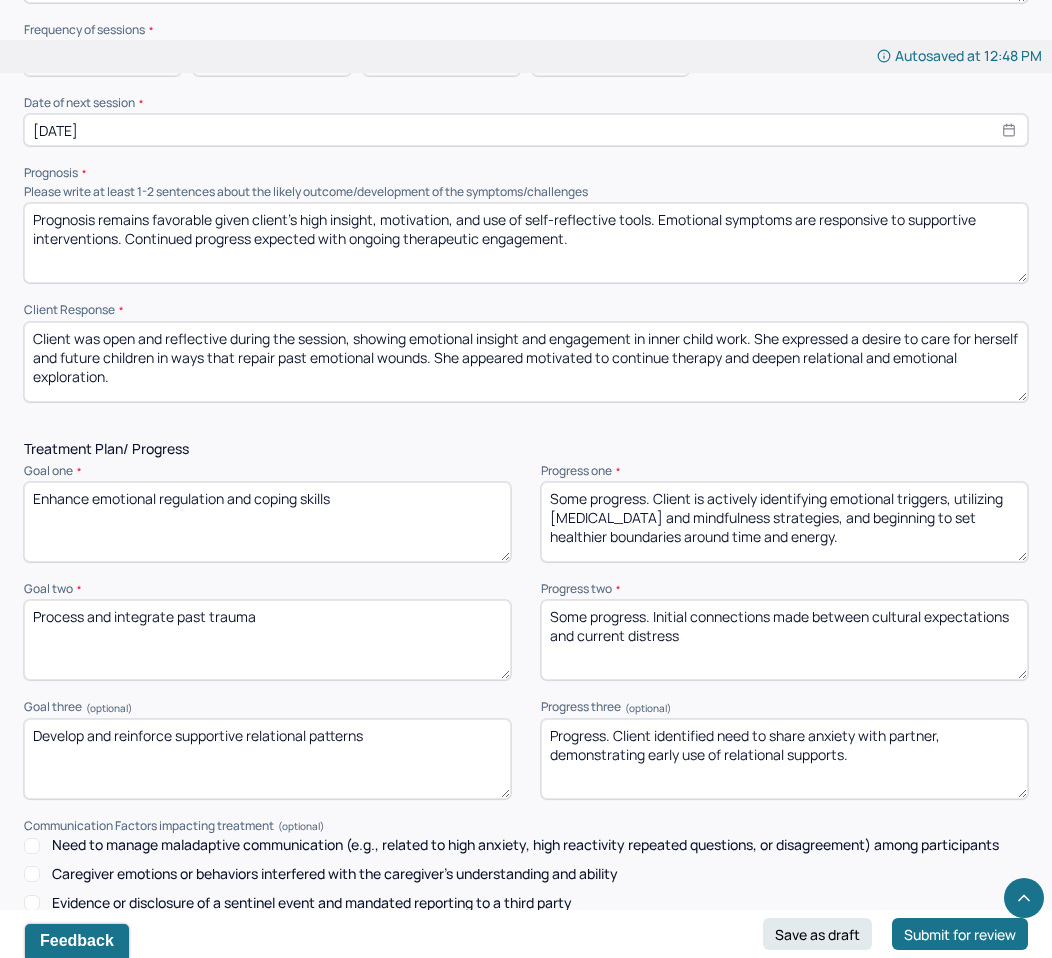 type on "Some progress. Client is actively identifying emotional triggers, utilizing [MEDICAL_DATA] and mindfulness strategies, and beginning to set healthier boundaries around time and energy." 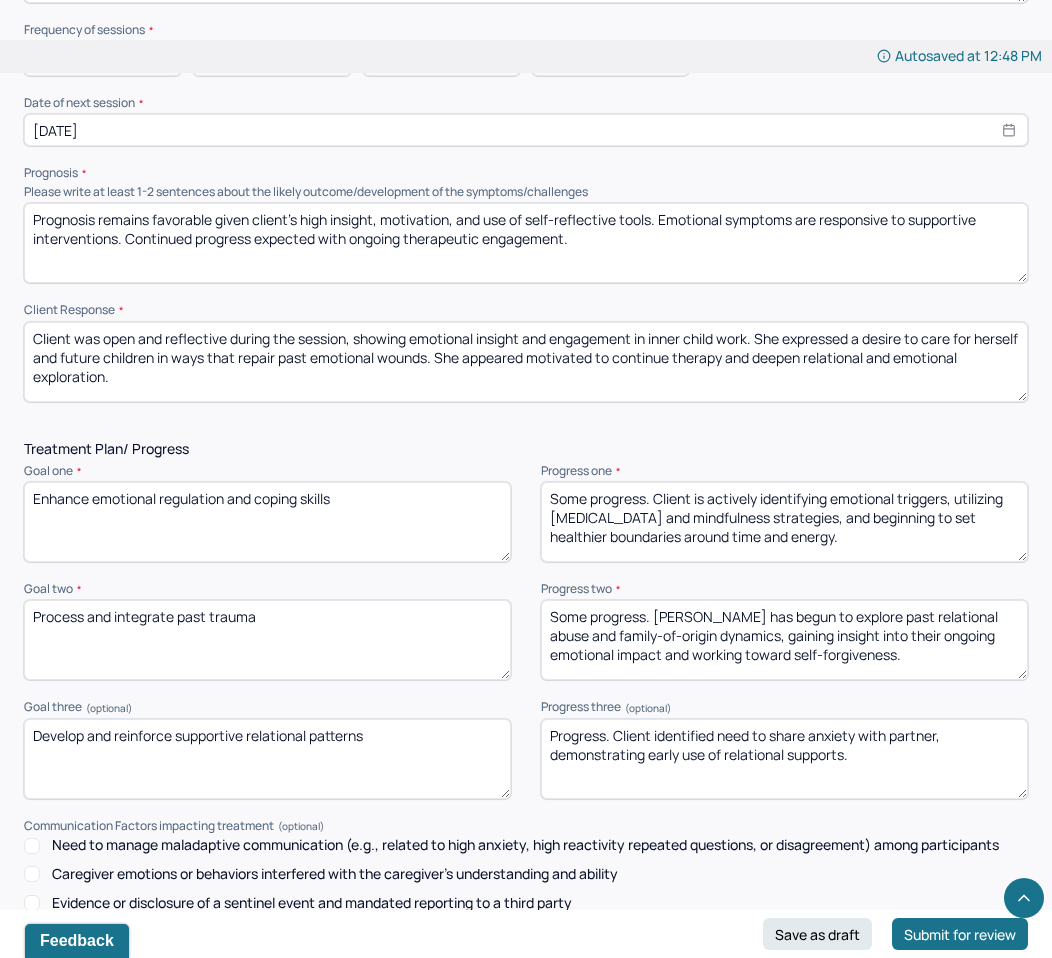 click on "Some progress. Initial connections made between cultural expectations and current distress" at bounding box center [784, 640] 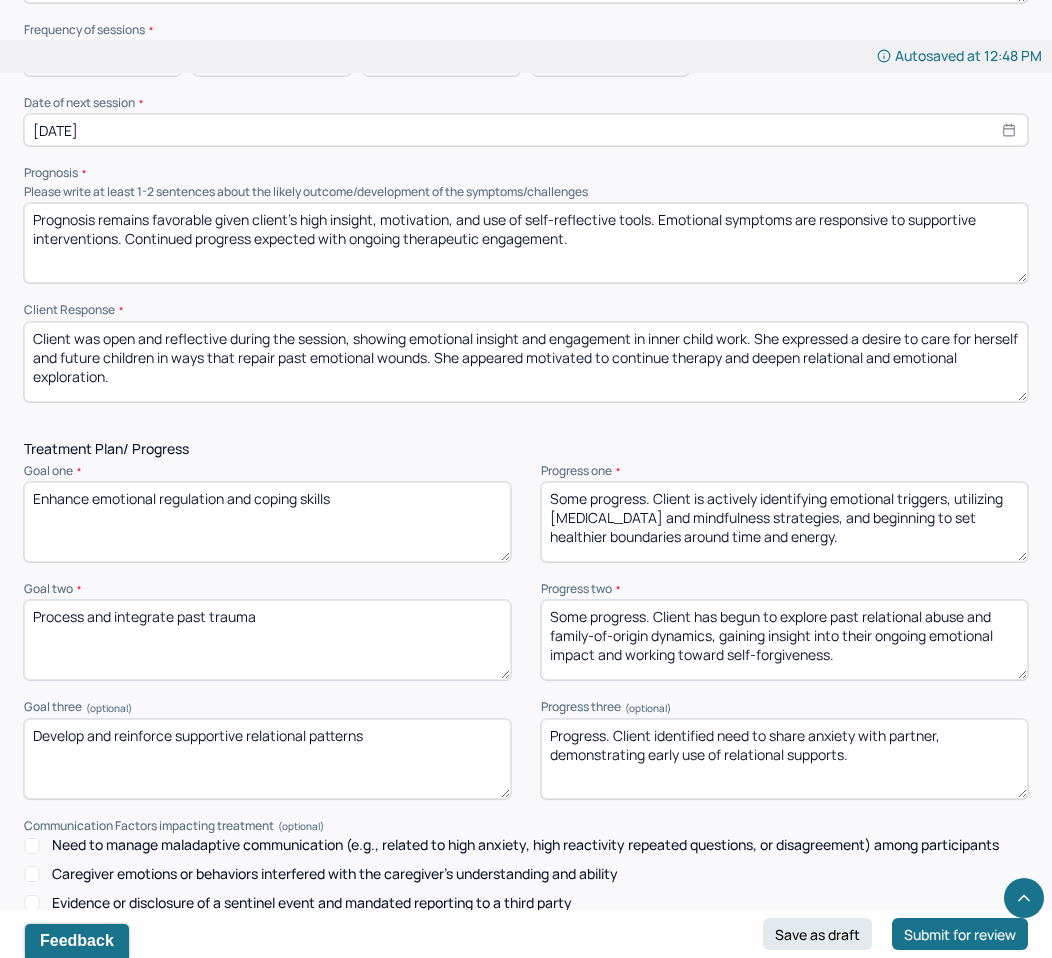 click on "Some progress. [PERSON_NAME] has begun to explore past relational abuse and family-of-origin dynamics, gaining insight into their ongoing emotional impact and working toward self-forgiveness." at bounding box center [784, 640] 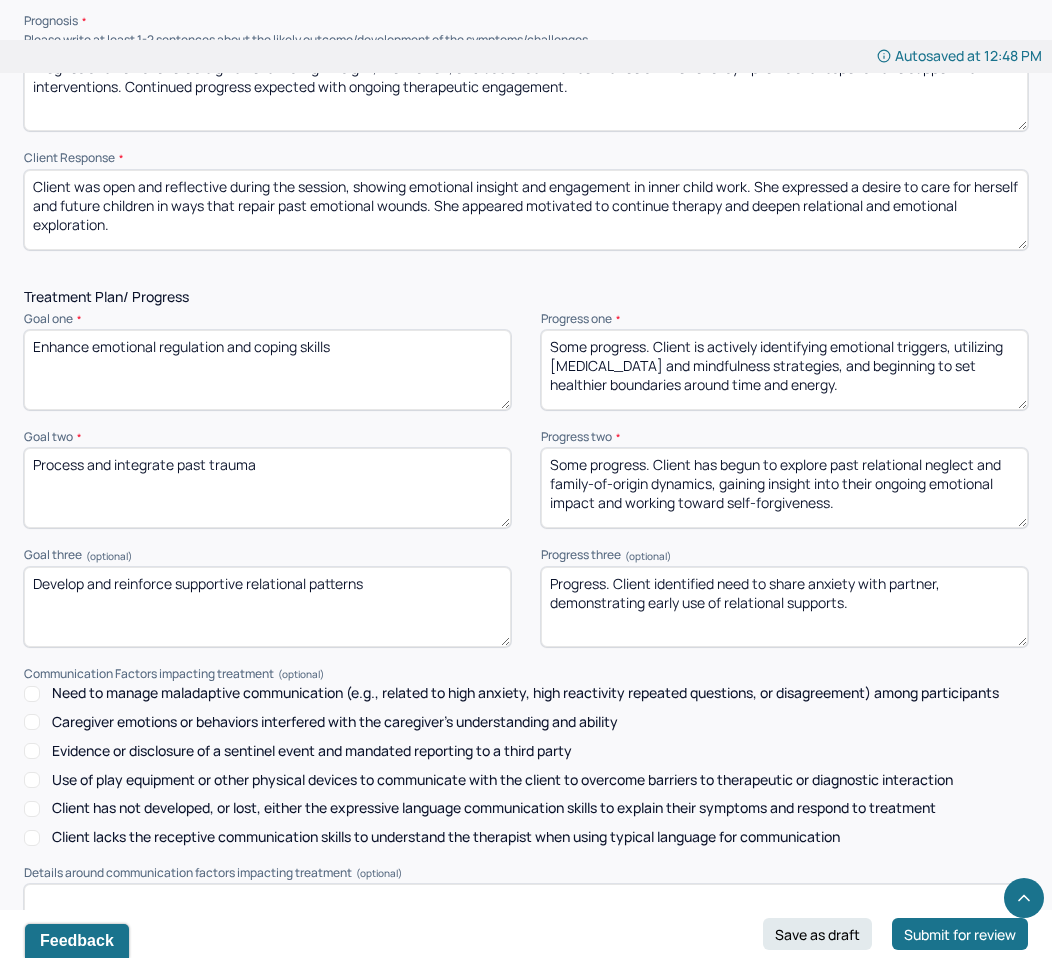 scroll, scrollTop: 2219, scrollLeft: 0, axis: vertical 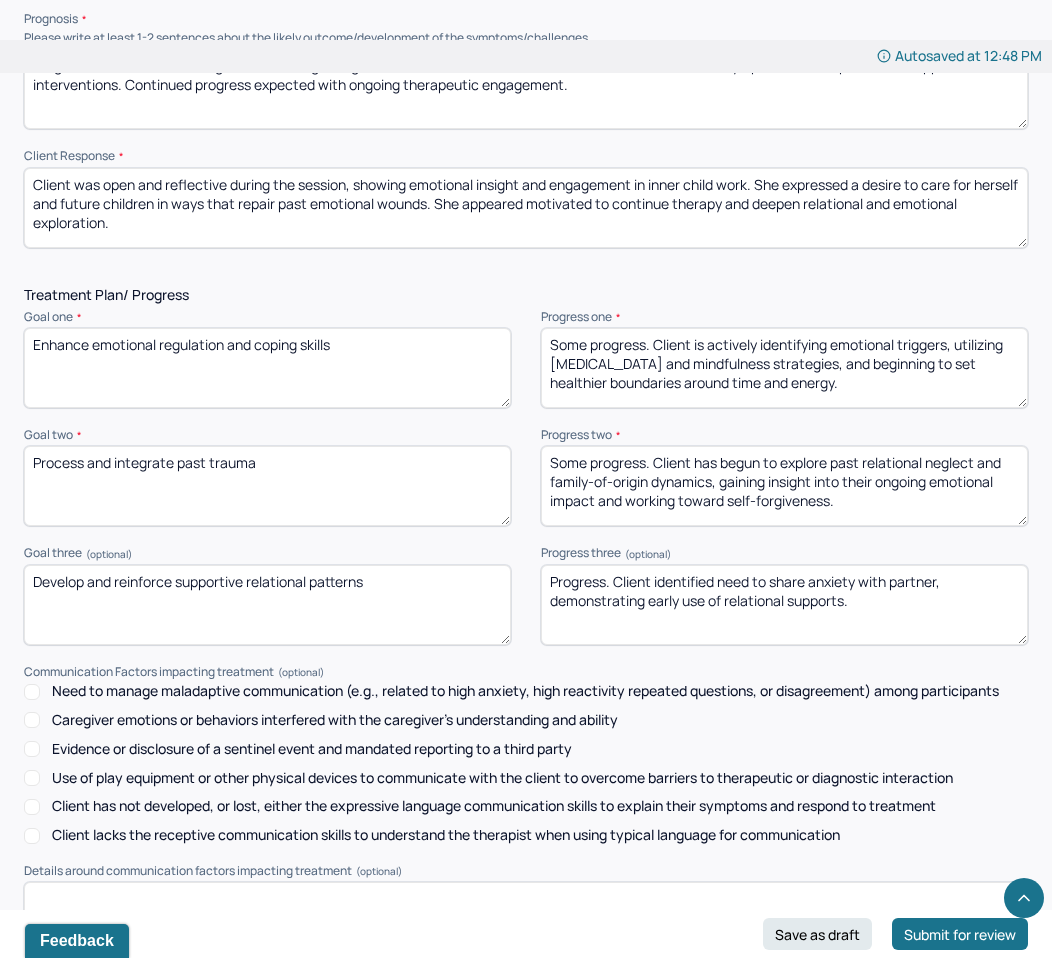 type on "Some progress. Client has begun to explore past relational neglect and family-of-origin dynamics, gaining insight into their ongoing emotional impact and working toward self-forgiveness." 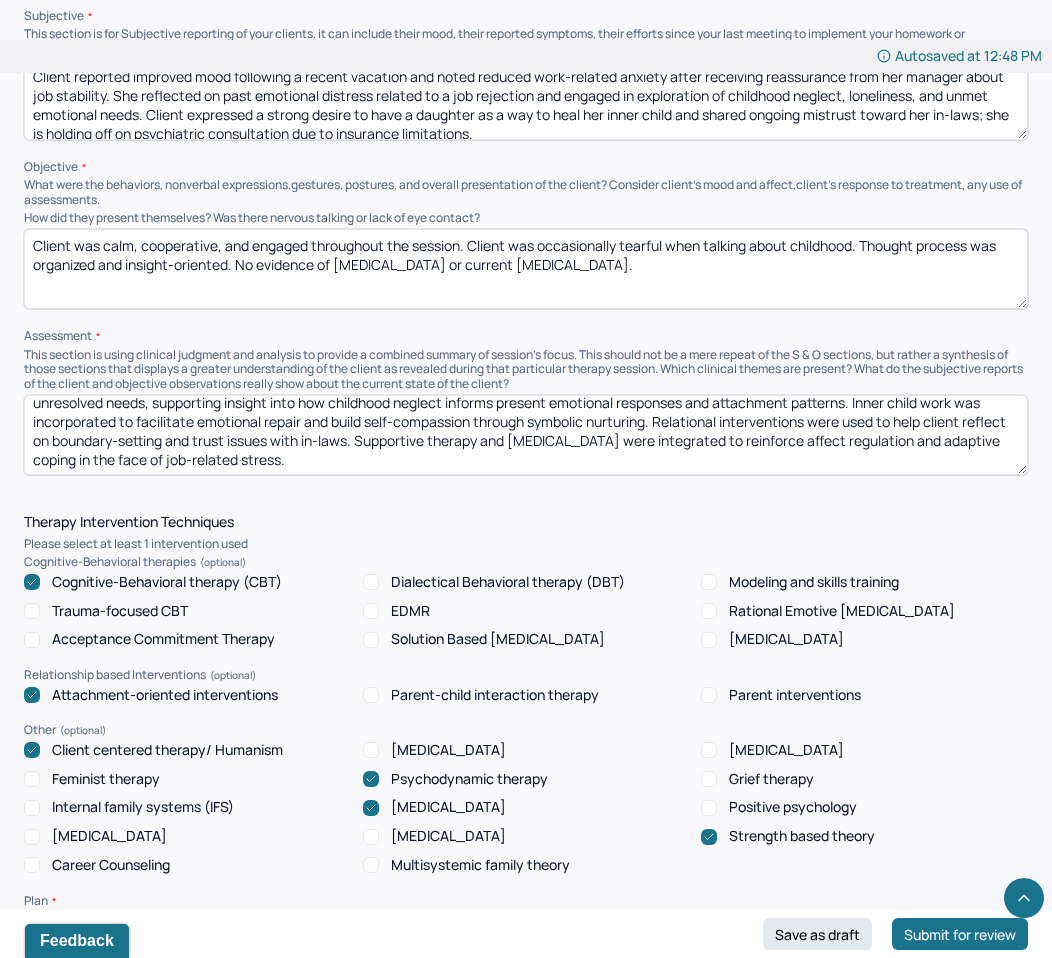 scroll, scrollTop: 983, scrollLeft: 0, axis: vertical 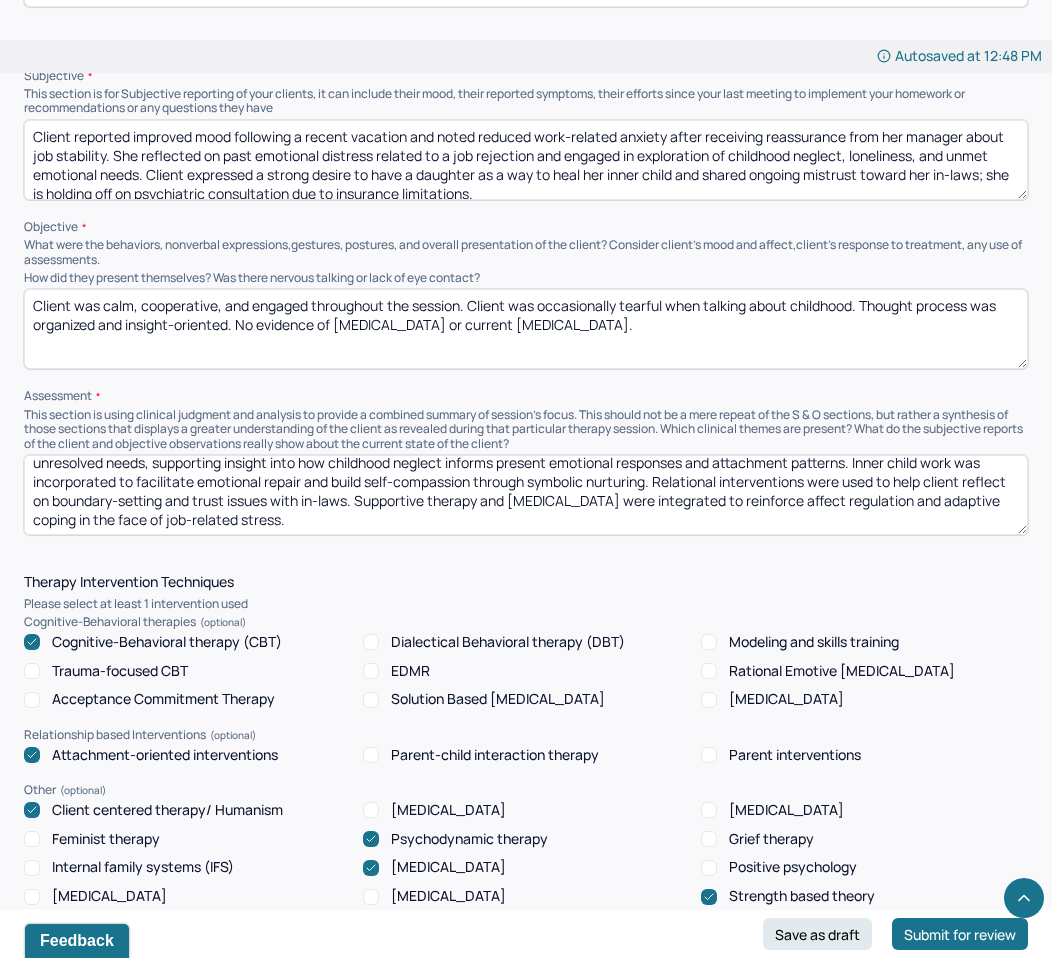drag, startPoint x: 389, startPoint y: 467, endPoint x: 559, endPoint y: 541, distance: 185.40765 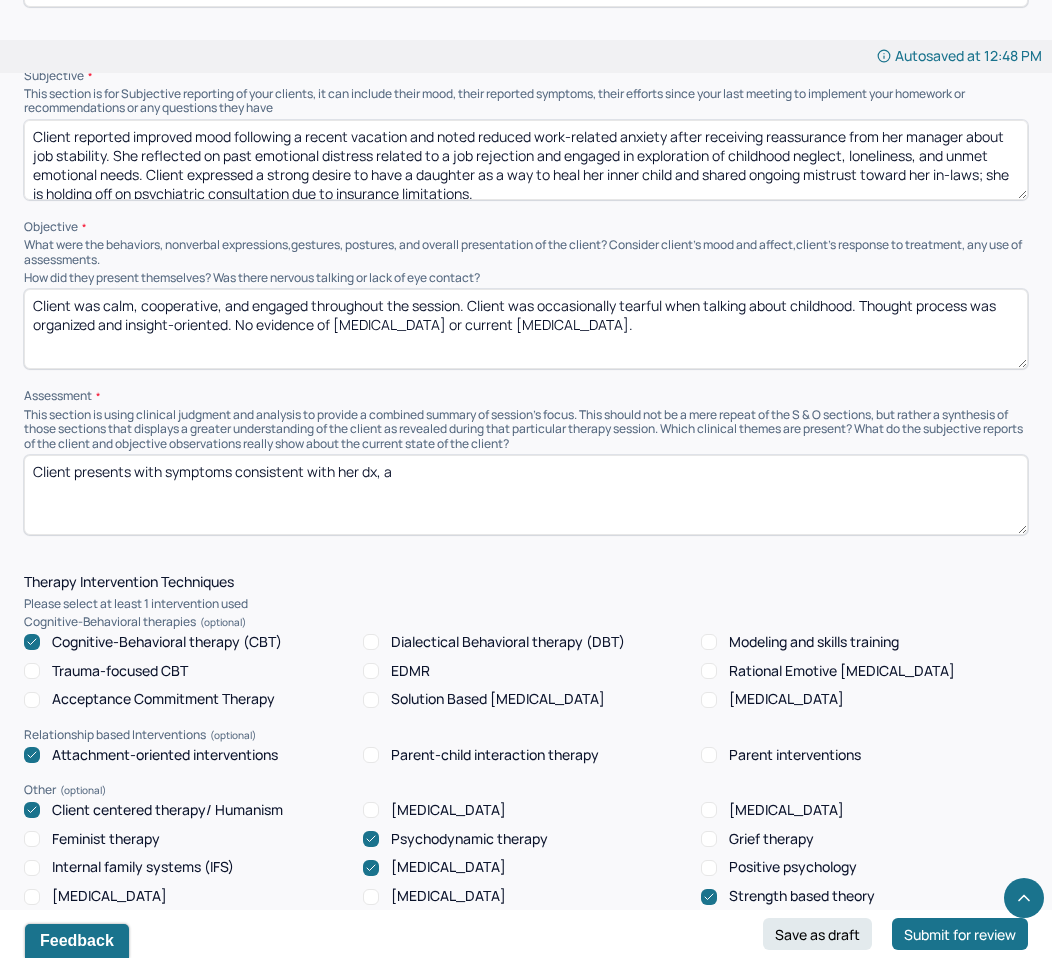 scroll, scrollTop: 0, scrollLeft: 0, axis: both 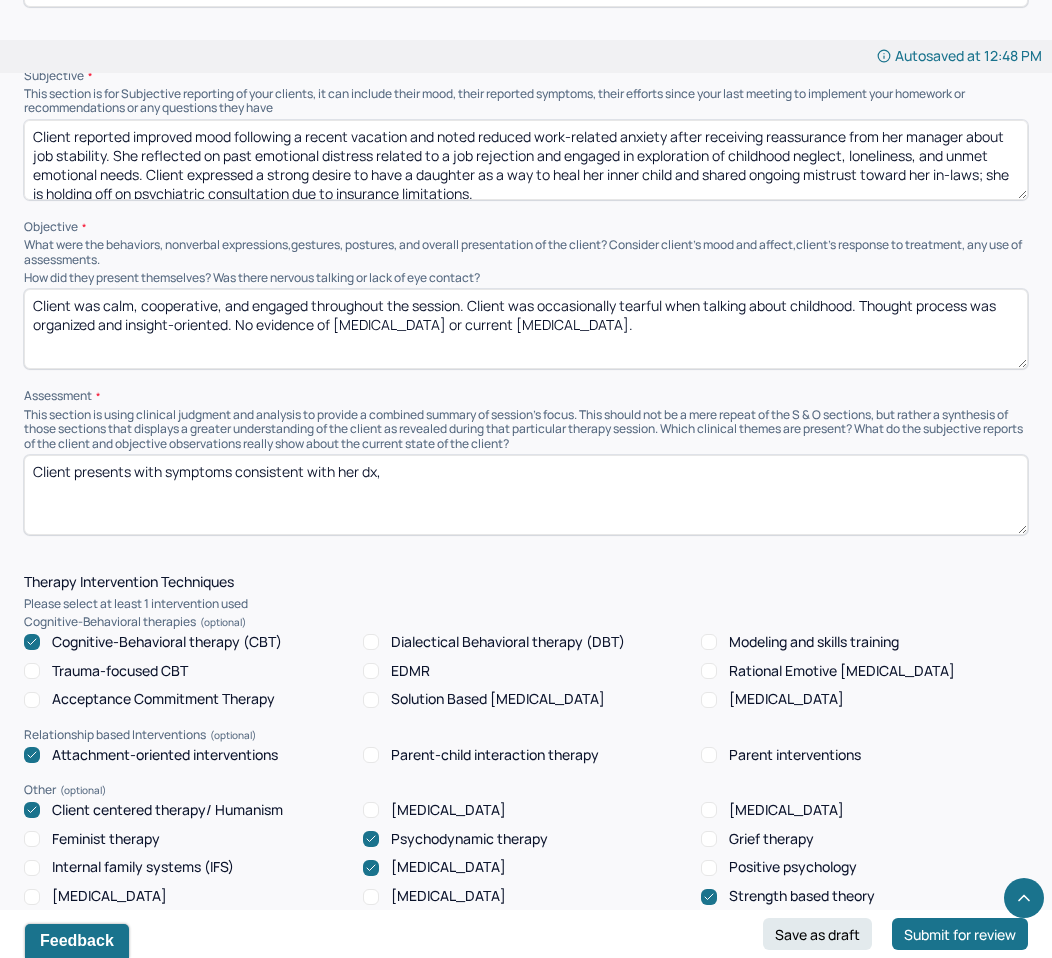 paste on "as evidenced by persistent worry, mood fluctuations, emotional reactivity, and difficulty tolerating uncertainty, particularly in occupational and interpersonal contexts." 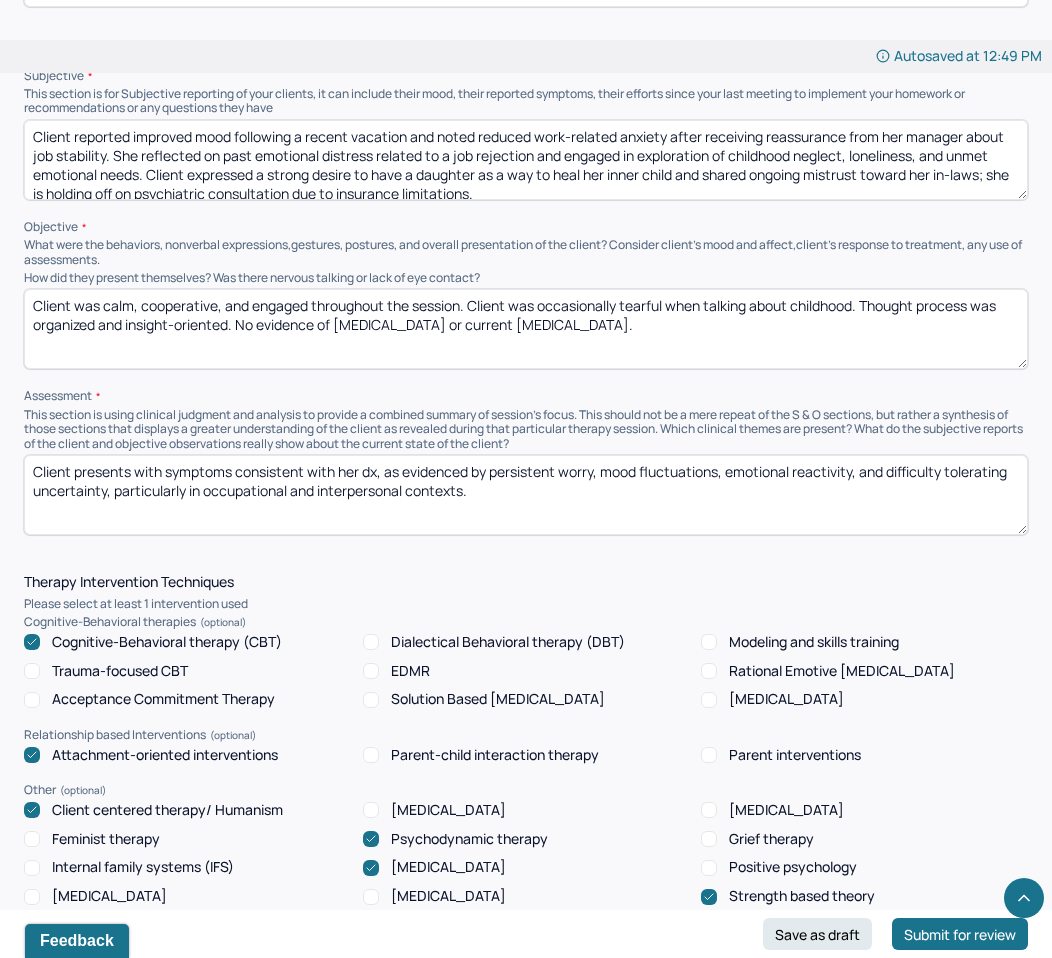 click on "Client presents with symptoms consistent with her dx, as evidenced by persistent worry, mood fluctuations, emotional reactivity, and difficulty tolerating uncertainty, particularly in occupational and interpersonal contexts." at bounding box center [526, 495] 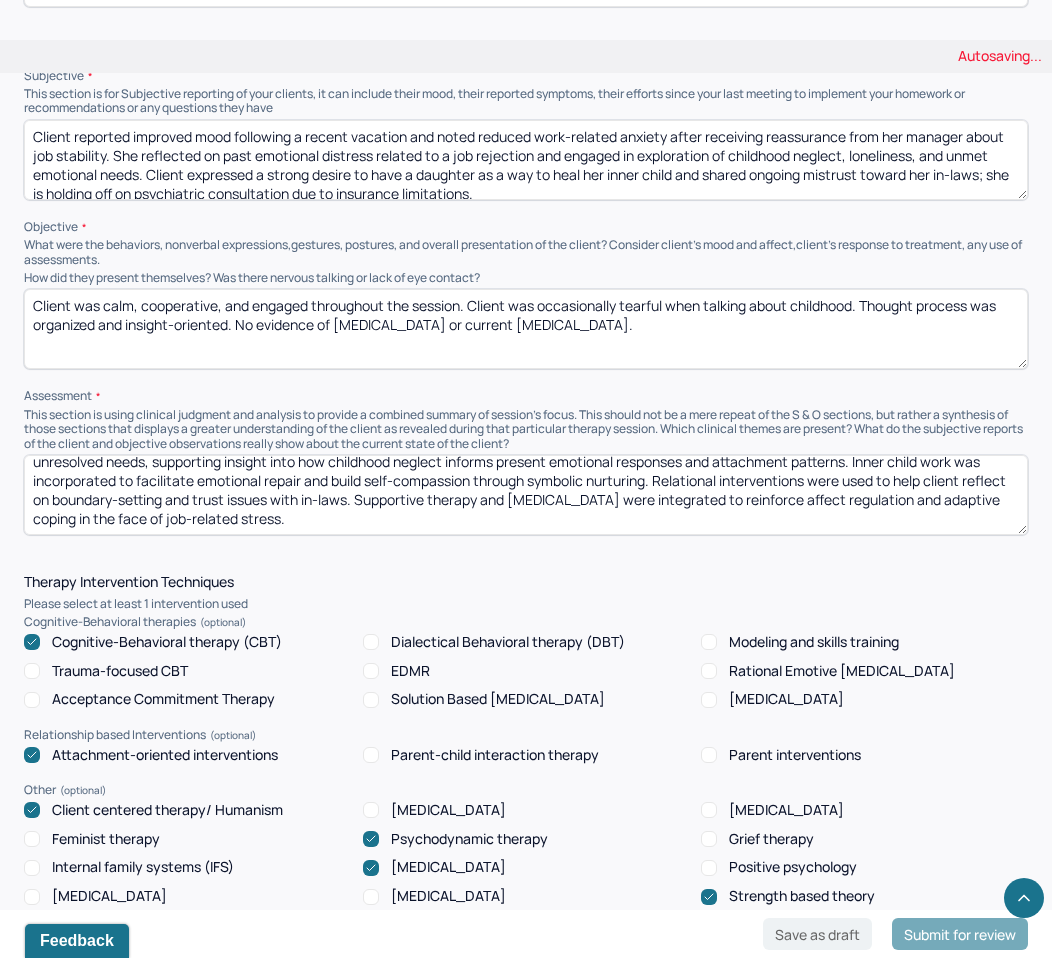 scroll, scrollTop: 47, scrollLeft: 0, axis: vertical 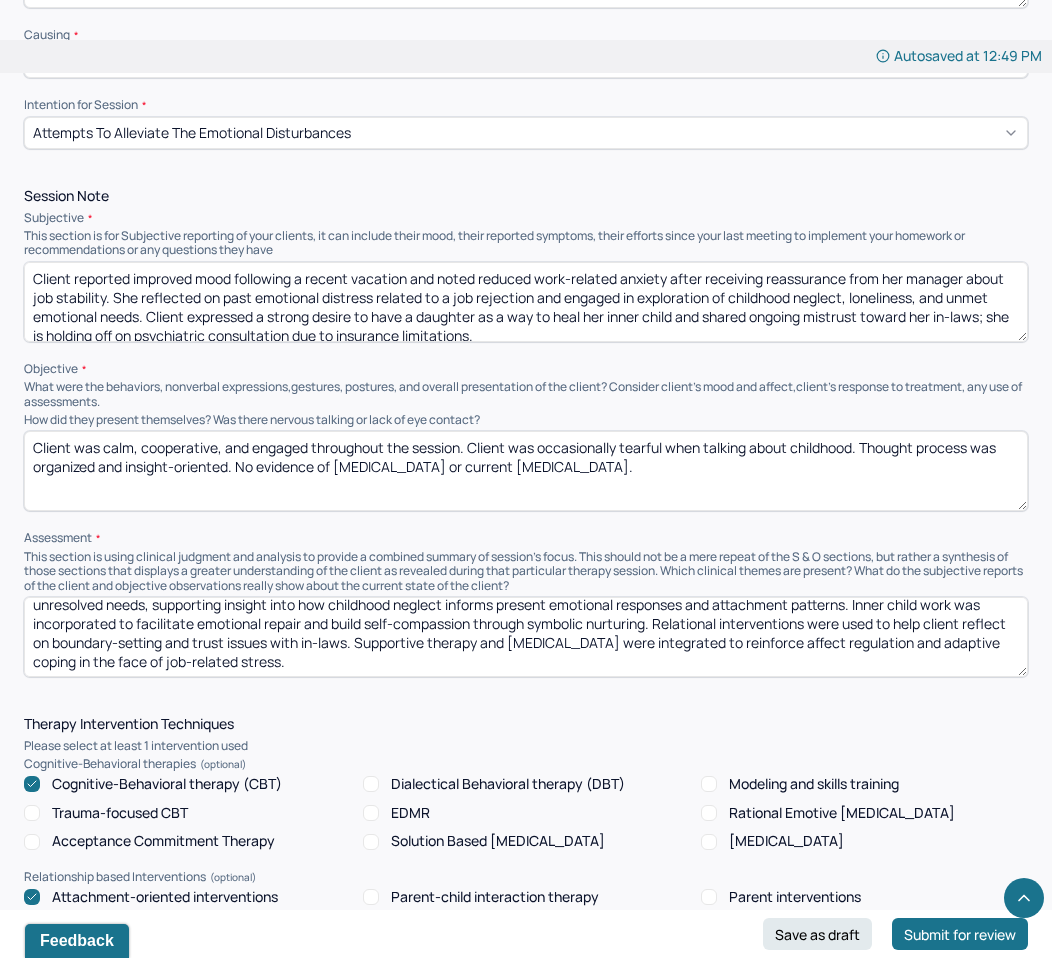 type on "Client presents with symptoms consistent with her dx, as evidenced by persistent worry, mood fluctuations, emotional reactivity, and difficulty tolerating uncertainty, particularly in occupational and interpersonal contexts. Psychodynamic therapy was used to explore early relational experiences and unresolved needs, supporting insight into how childhood neglect informs present emotional responses and attachment patterns. Inner child work was incorporated to facilitate emotional repair and build self-compassion through symbolic nurturing. Relational interventions were used to help client reflect on boundary-setting and trust issues with in-laws. Supportive therapy and [MEDICAL_DATA] were integrated to reinforce affect regulation and adaptive coping in the face of job-related stress." 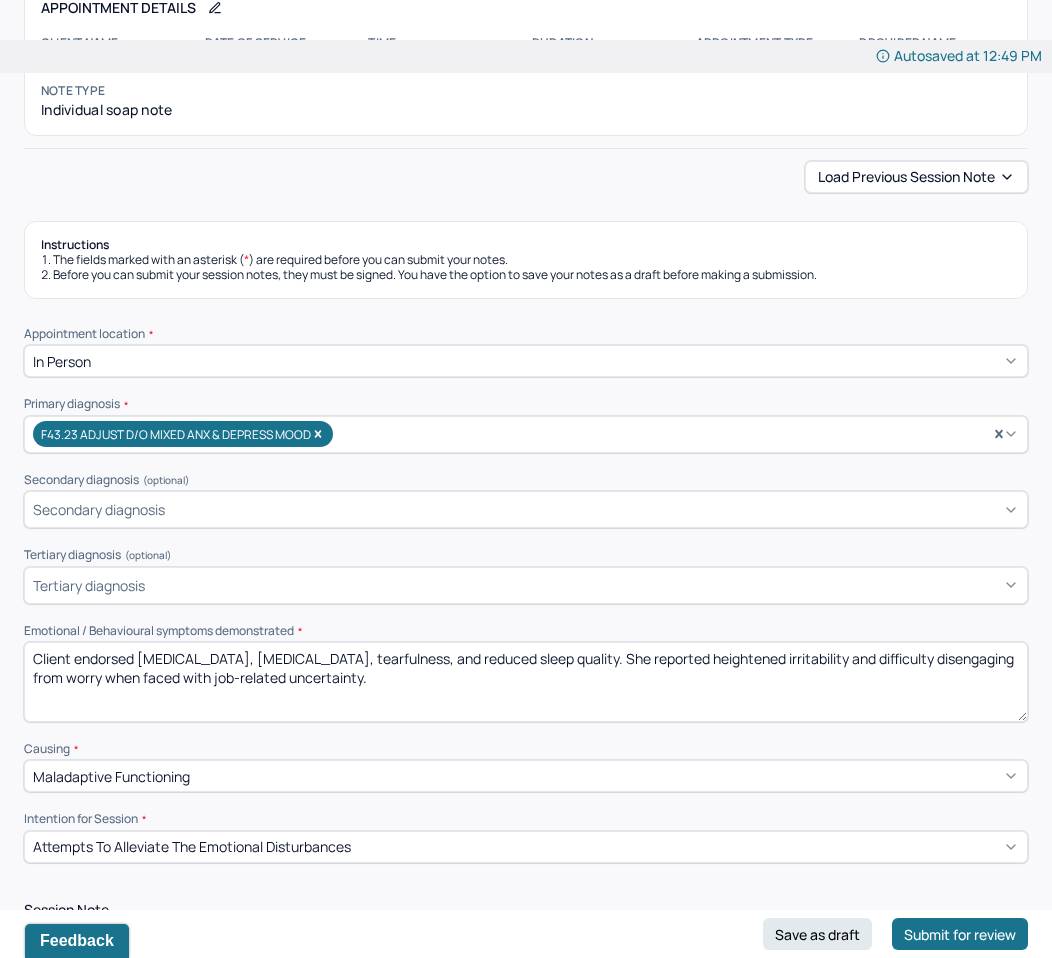 scroll, scrollTop: 179, scrollLeft: 0, axis: vertical 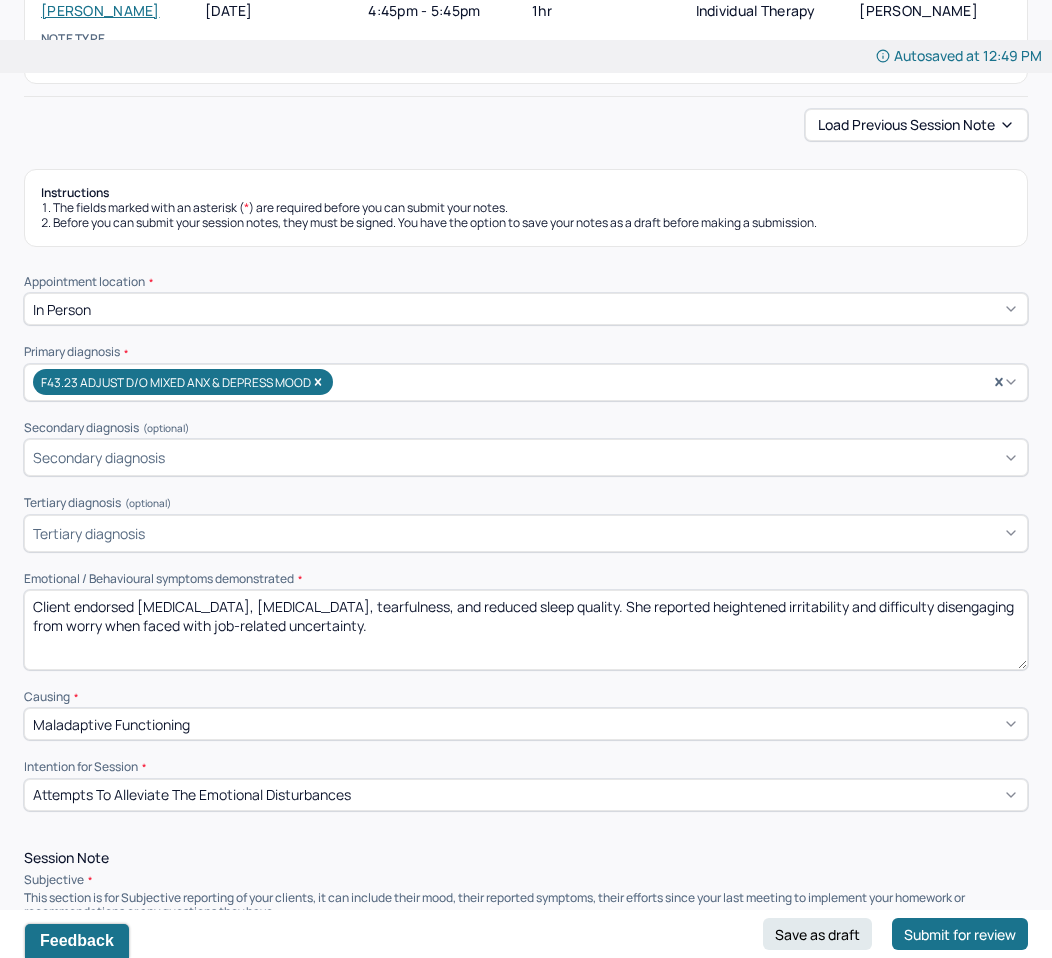 click on "Client endorsed [MEDICAL_DATA], [MEDICAL_DATA], tearfulness, and reduced sleep quality. She reported heightened irritability and difficulty disengaging from worry when faced with job-related uncertainty." at bounding box center (526, 630) 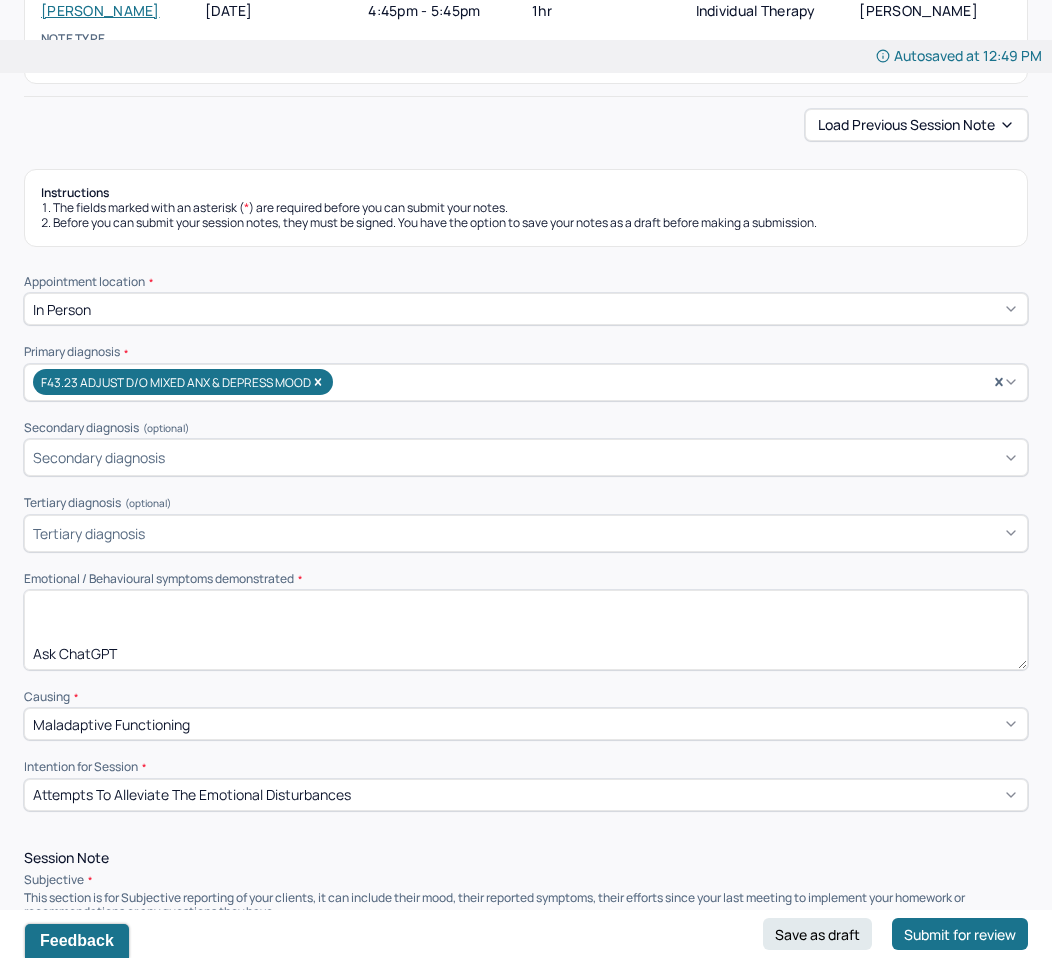 drag, startPoint x: 333, startPoint y: 617, endPoint x: 81, endPoint y: 626, distance: 252.16066 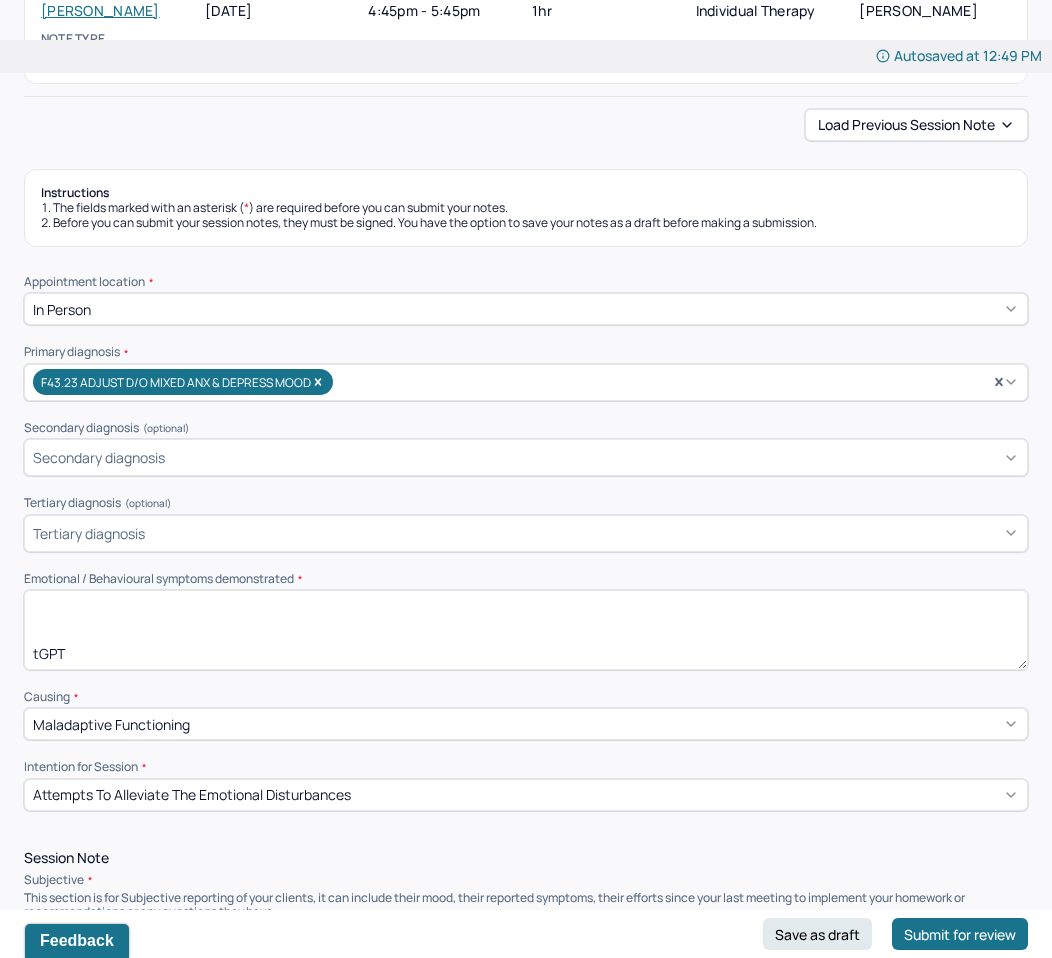 scroll, scrollTop: 123, scrollLeft: 0, axis: vertical 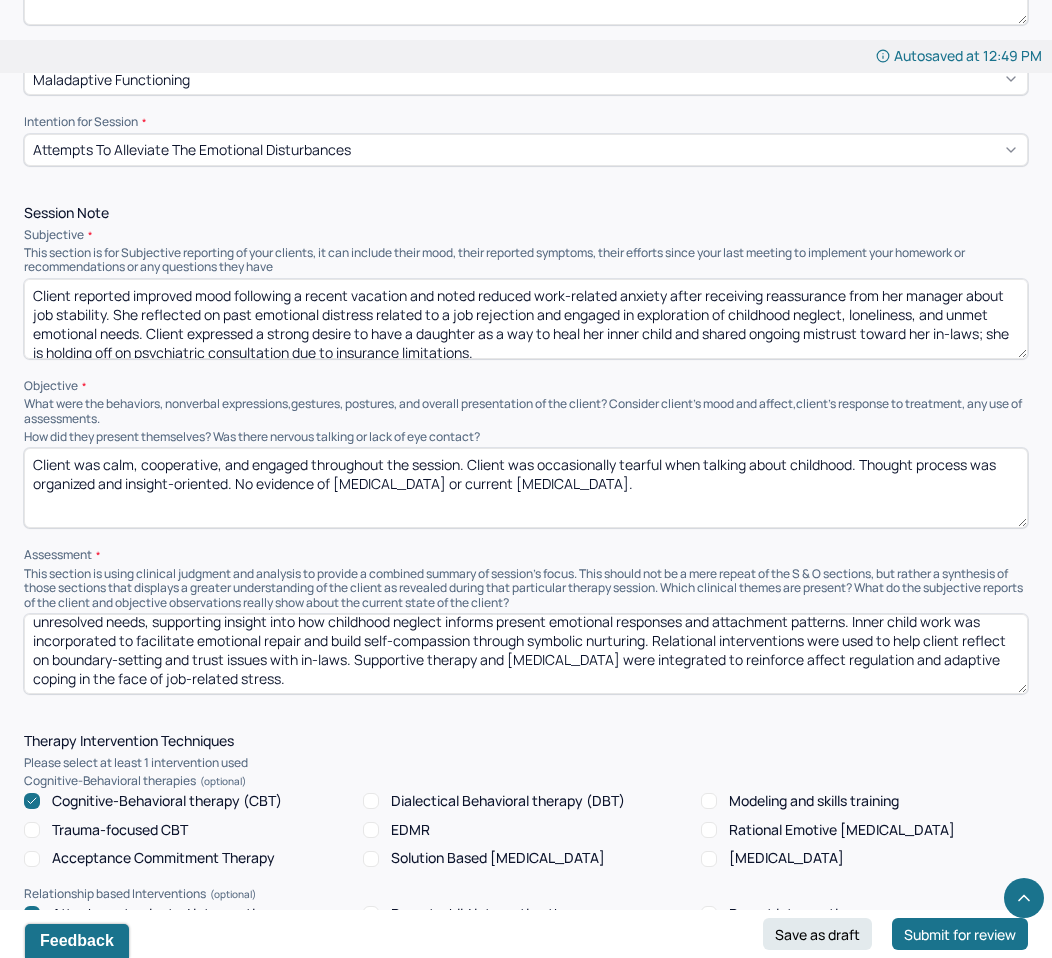 type on "Client reported wanting to address ongoing anxiety and emotional reactivity, particularly in response to work stress and relational conflict. She expressed a desire to work through unresolved childhood pain, build self-worth, and strengthen her ability to emotionally care for herself and others." 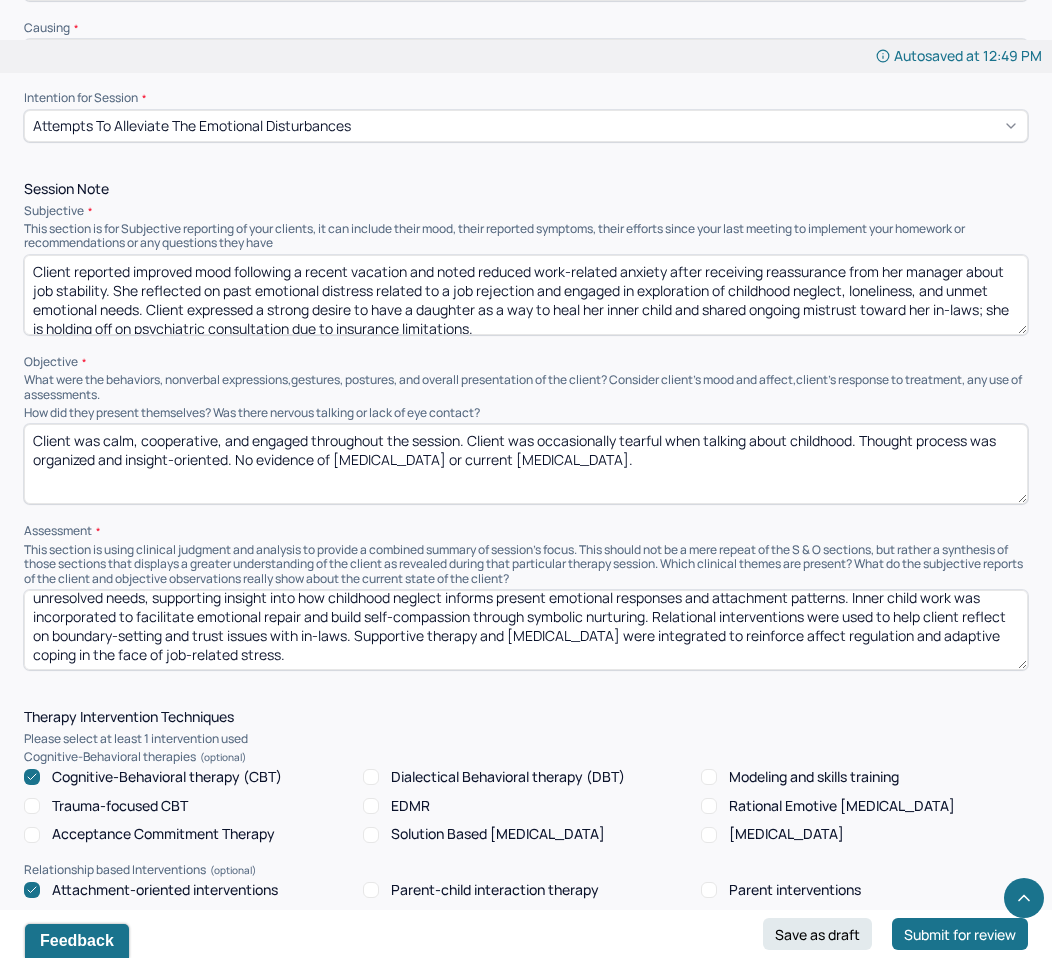 scroll, scrollTop: 859, scrollLeft: 0, axis: vertical 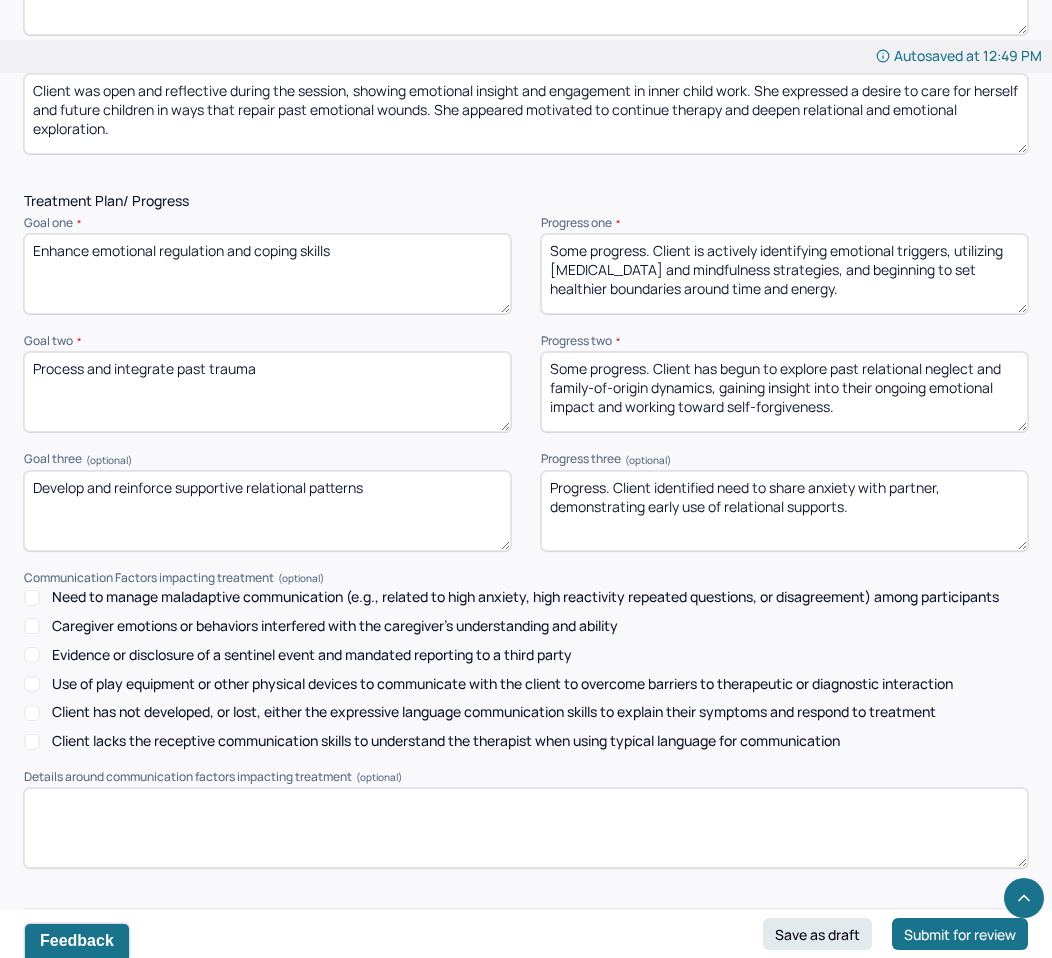 type on "Client was calm, cooperative, and engaged throughout the session. Client was occasionally tearful when talking about childhood. Thought process was organized and insight-oriented. No evidence of [MEDICAL_DATA] or current [MEDICAL_DATA]." 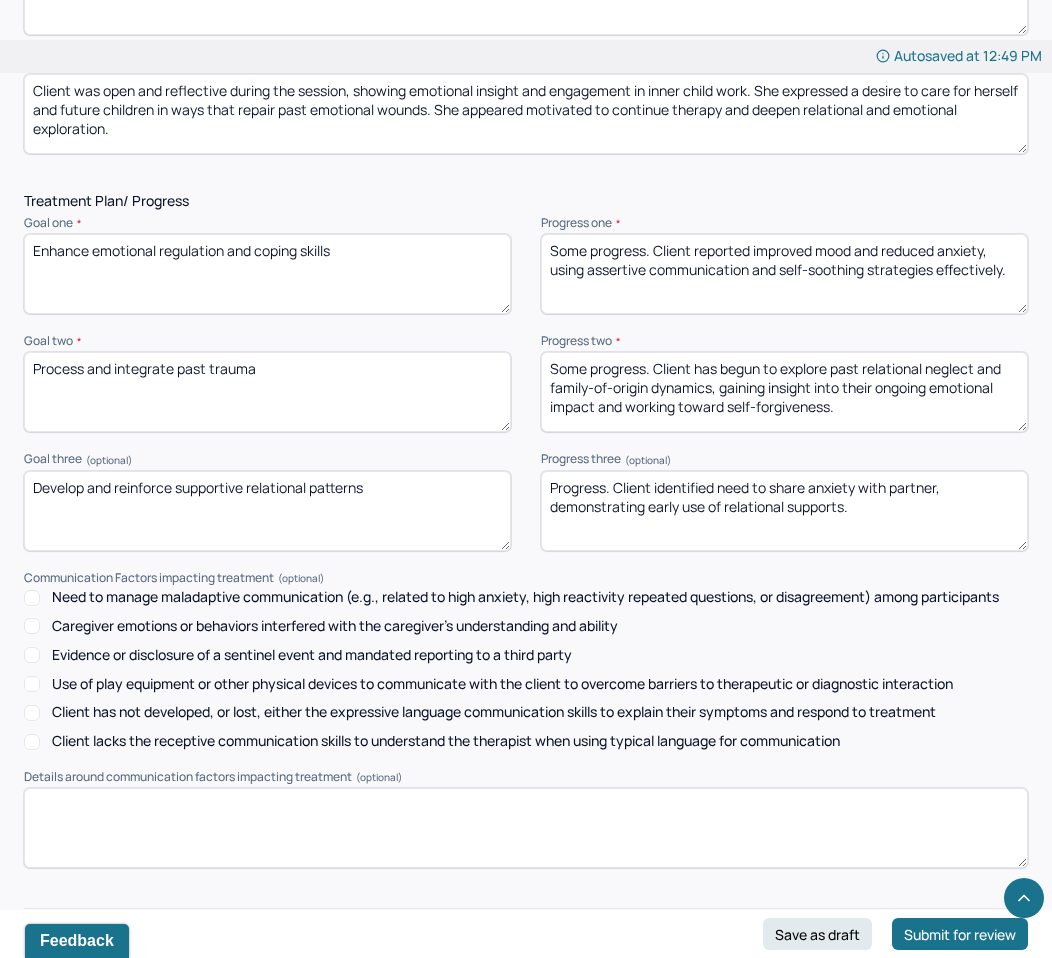 click on "Some progress. Client is actively identifying emotional triggers, utilizing [MEDICAL_DATA] and mindfulness strategies, and beginning to set healthier boundaries around time and energy." at bounding box center (784, 274) 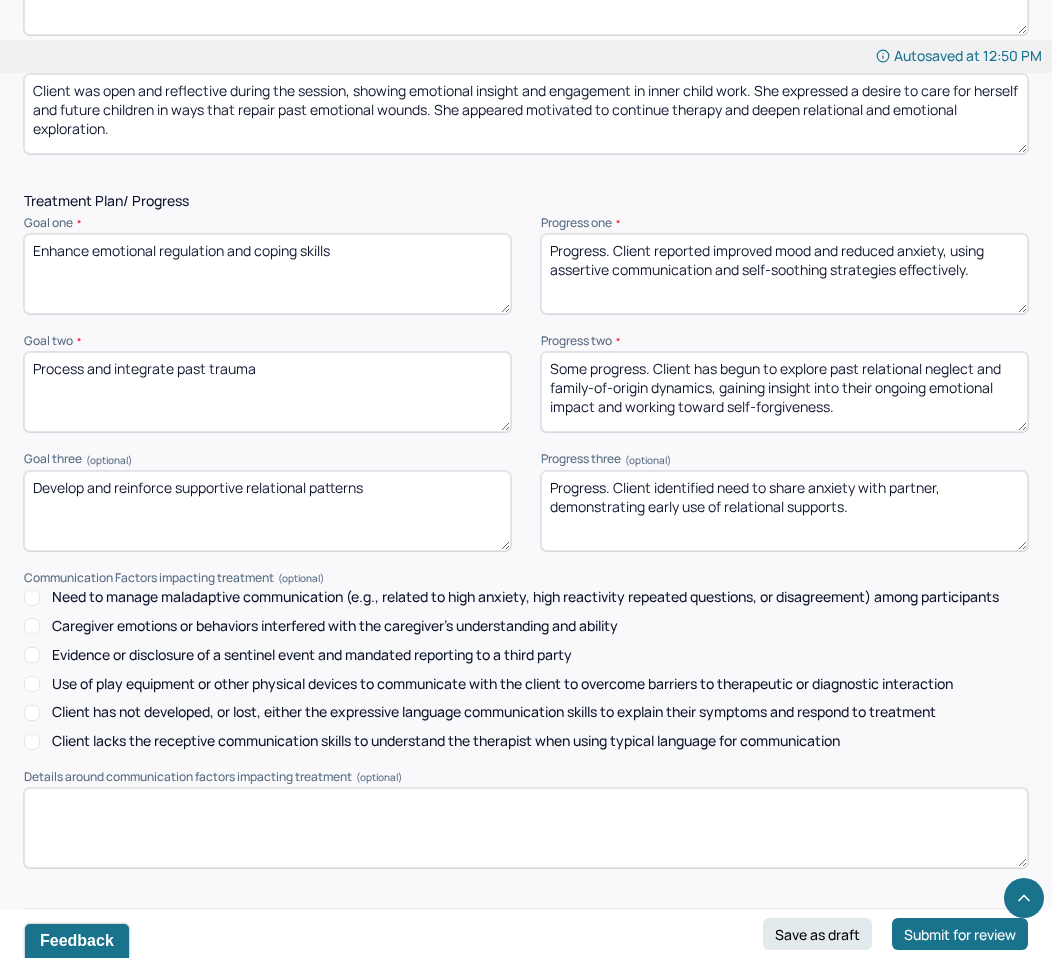 type on "Progress. Client reported improved mood and reduced anxiety, using assertive communication and self-soothing strategies effectively." 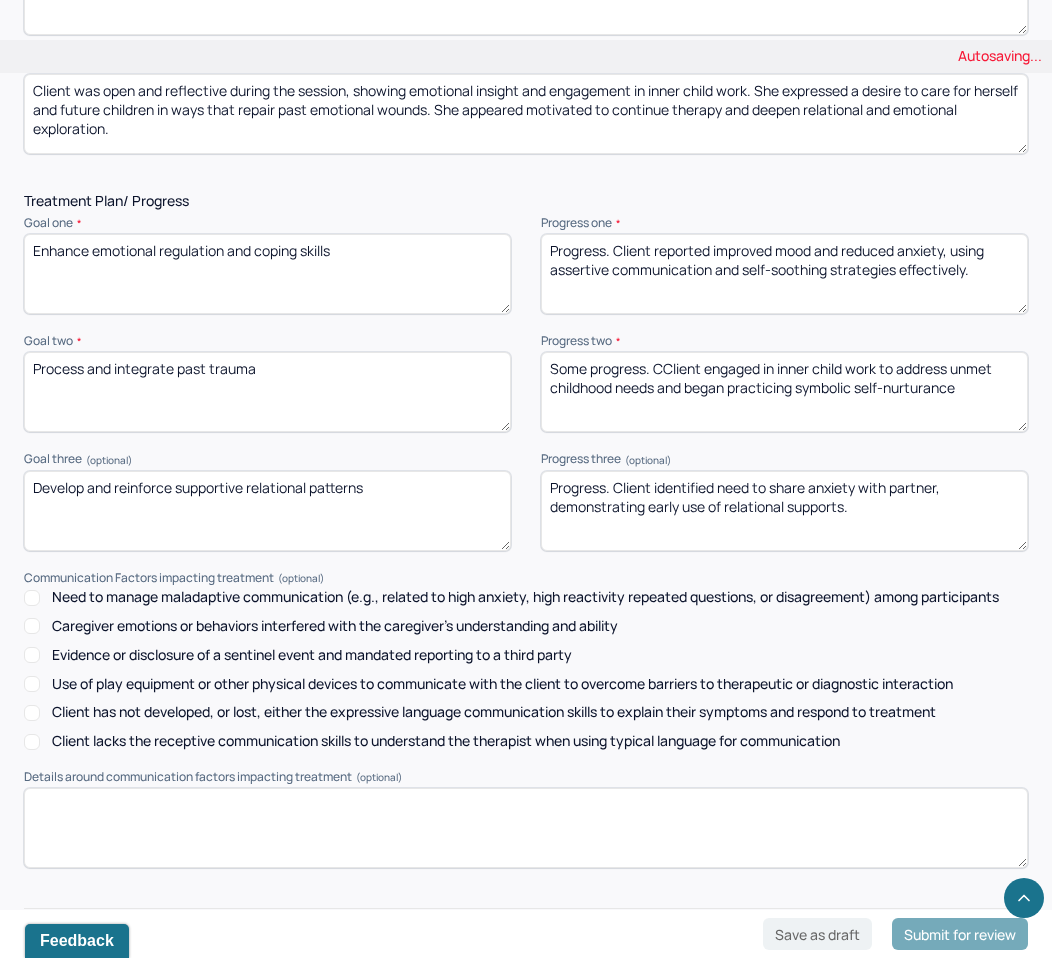 click on "Some progress. Client has begun to explore past relational neglect and family-of-origin dynamics, gaining insight into their ongoing emotional impact and working toward self-forgiveness." at bounding box center [784, 392] 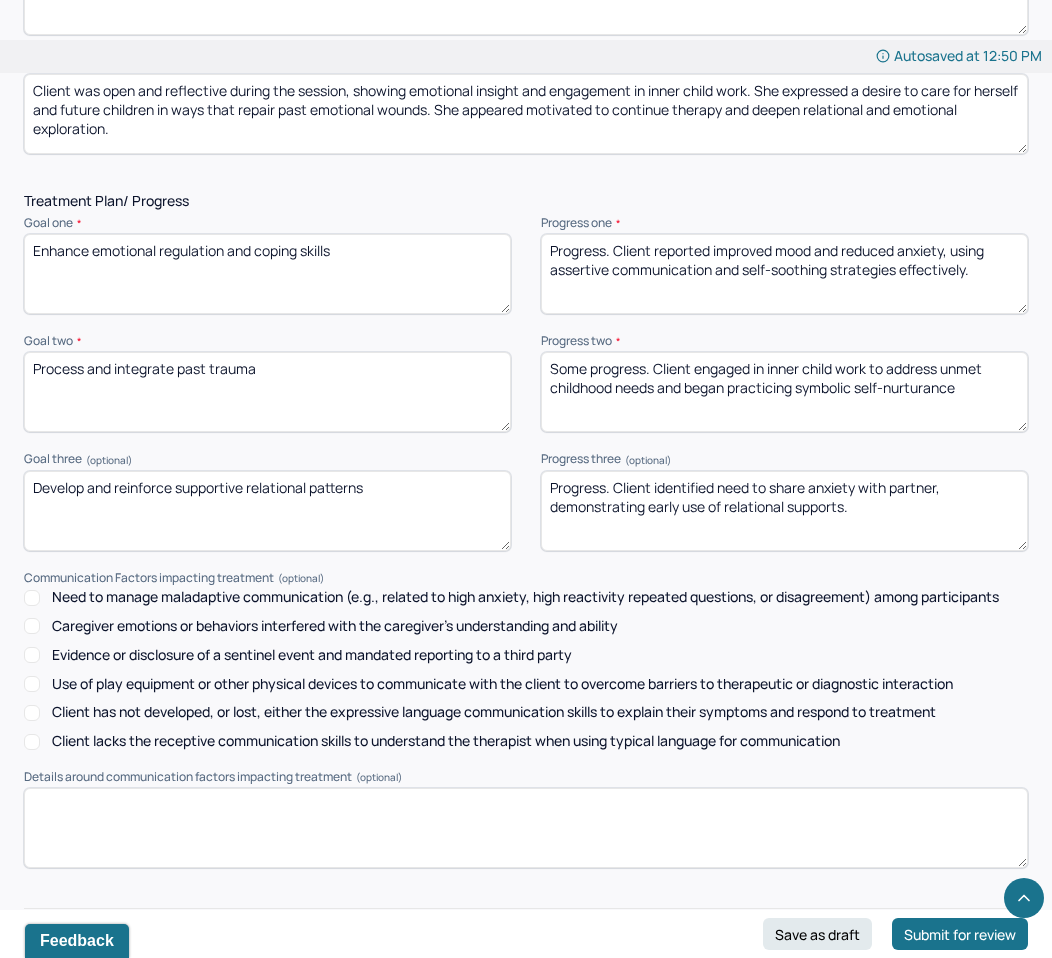 click on "Some progress. CClient engaged in inner child work to address unmet childhood needs and began practicing symbolic self-nurturance" at bounding box center [784, 392] 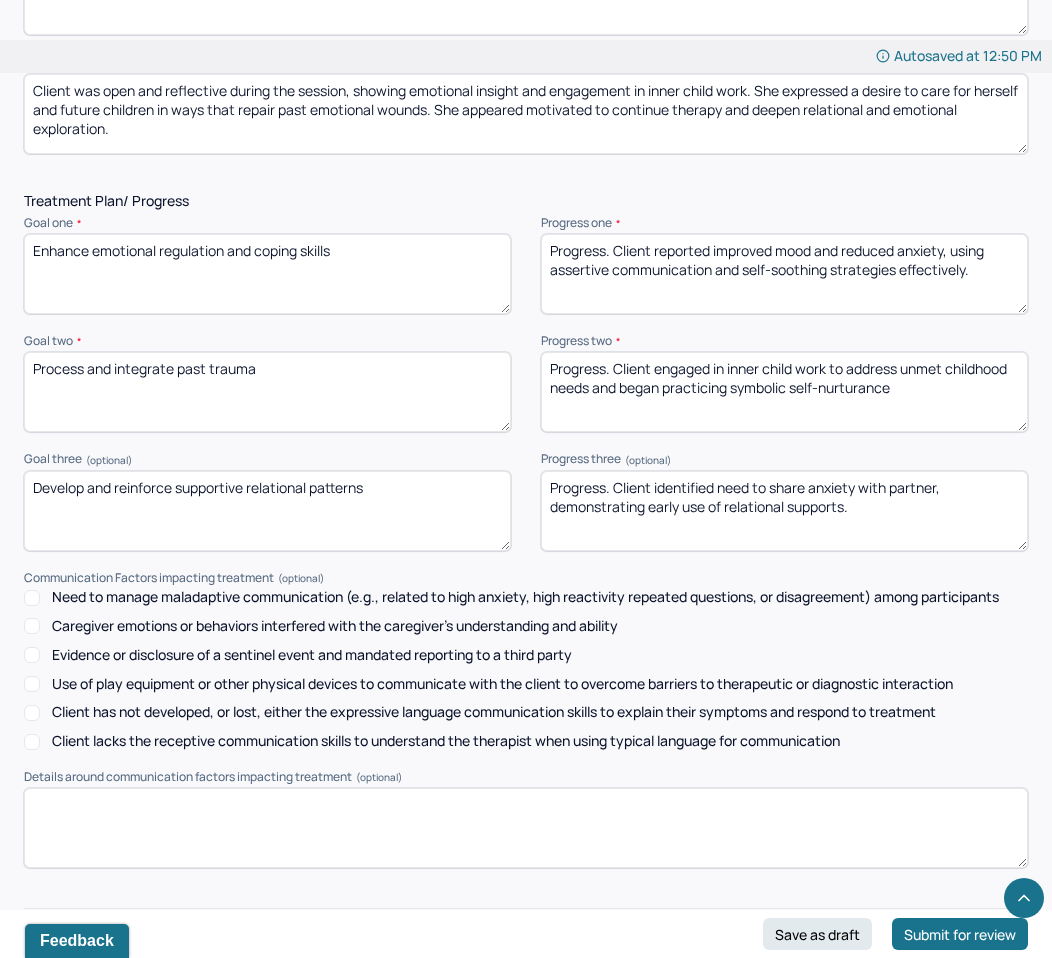 type on "Progress. Client engaged in inner child work to address unmet childhood needs and began practicing symbolic self-nurturance" 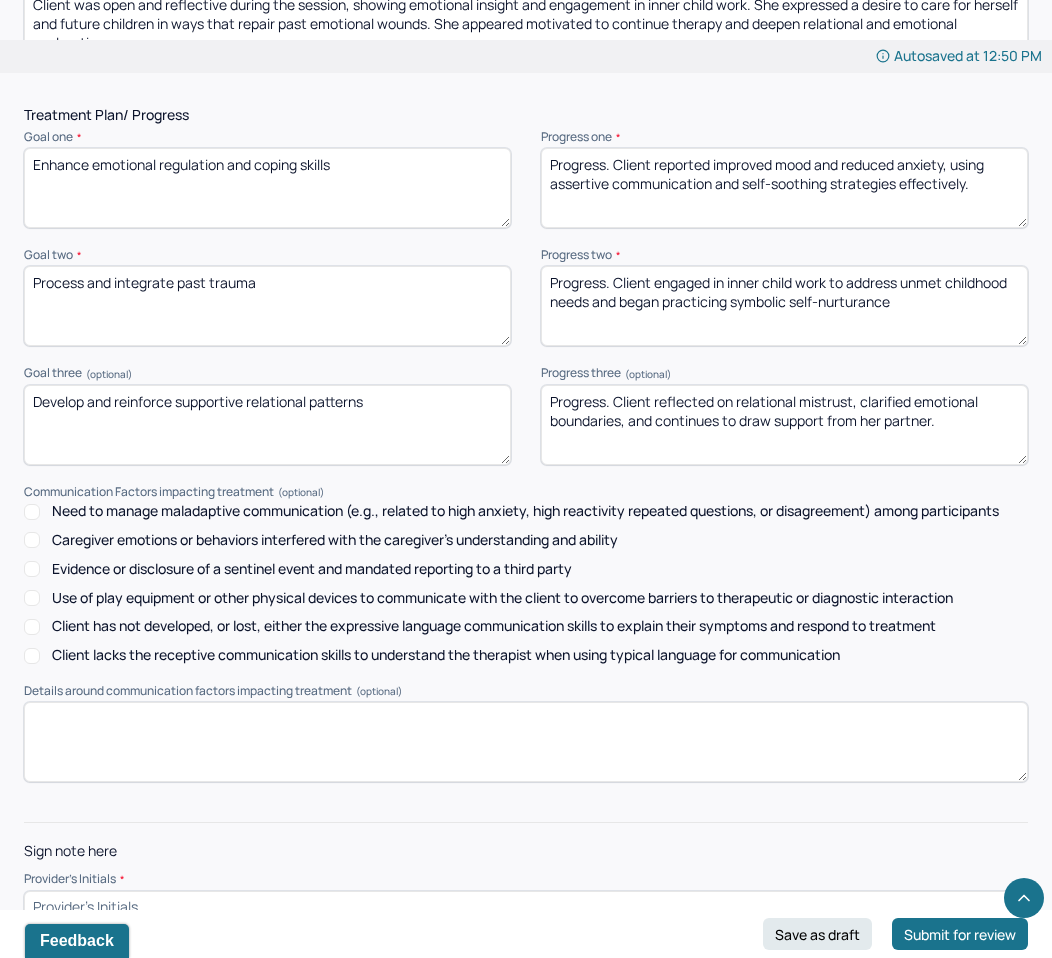 scroll, scrollTop: 2426, scrollLeft: 0, axis: vertical 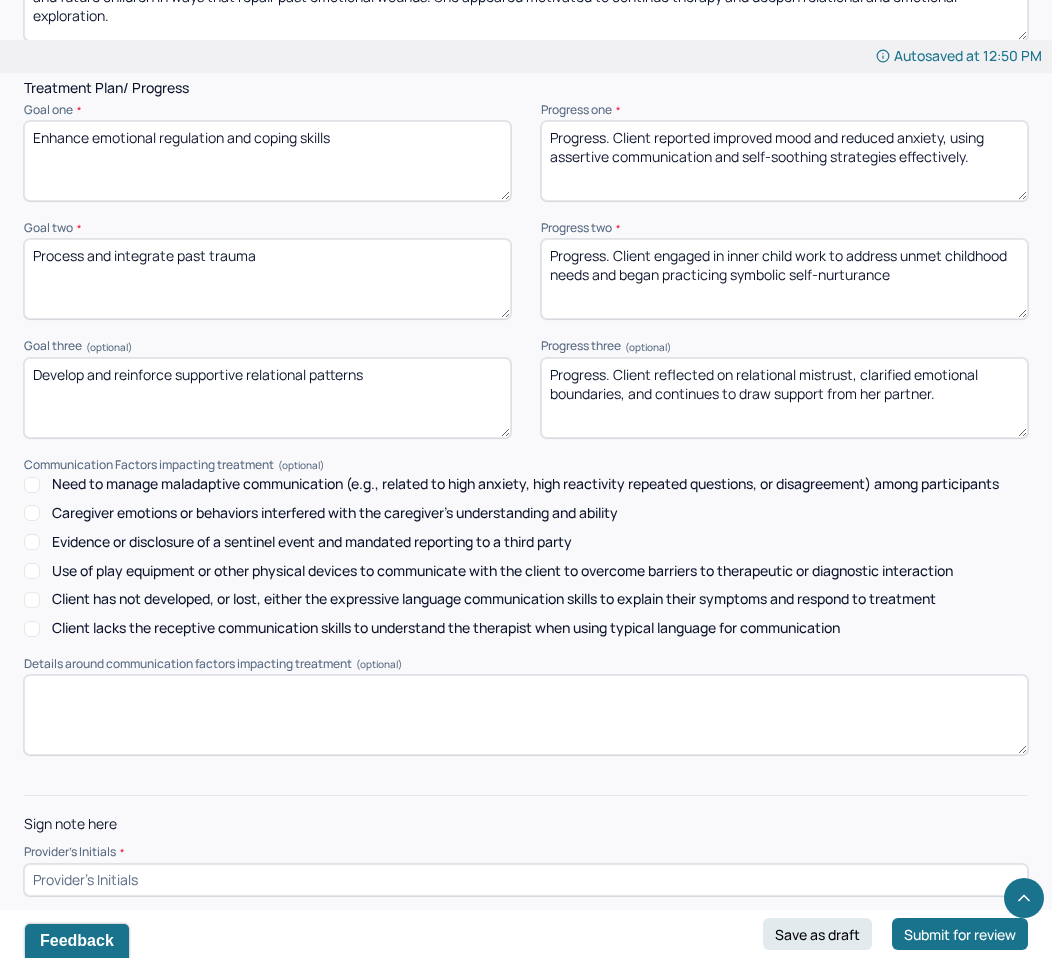 type on "Progress. Client reflected on relational mistrust, clarified emotional boundaries, and continues to draw support from her partner." 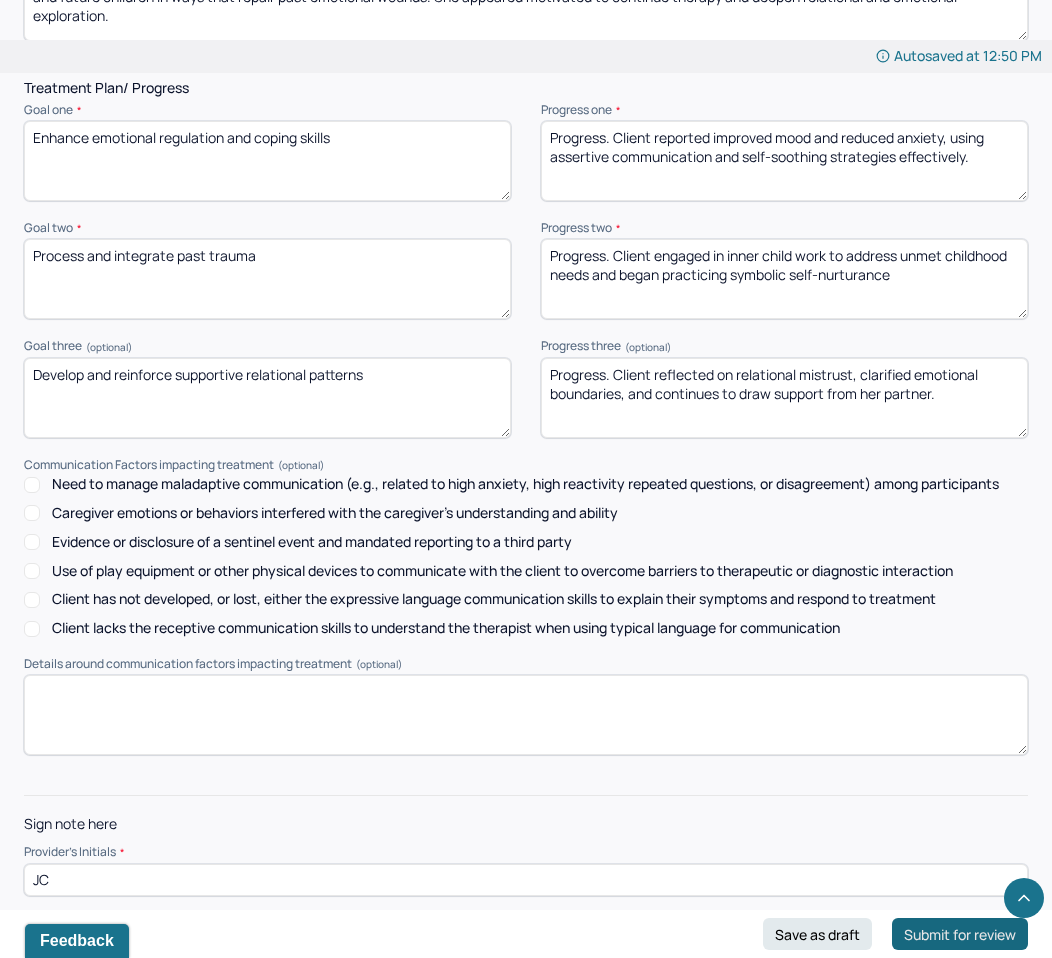 type on "JC" 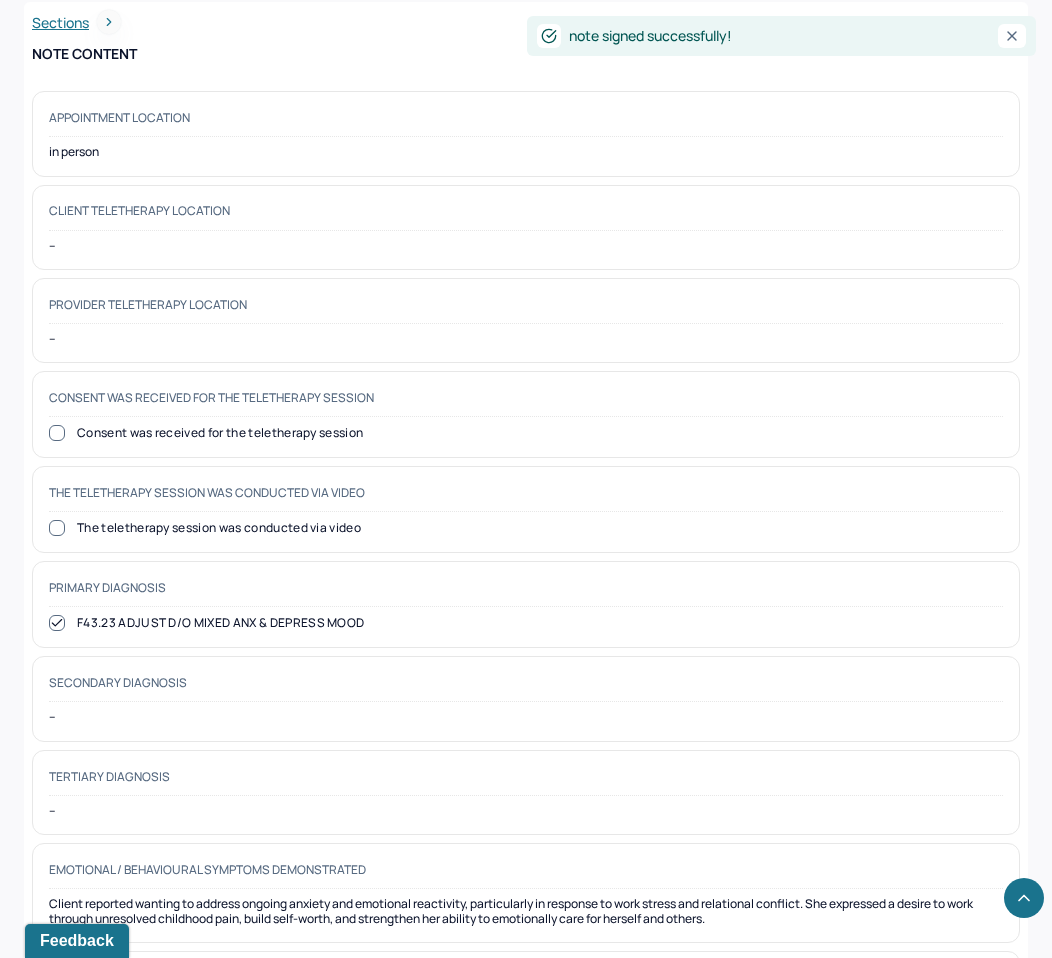 scroll, scrollTop: 615, scrollLeft: 0, axis: vertical 